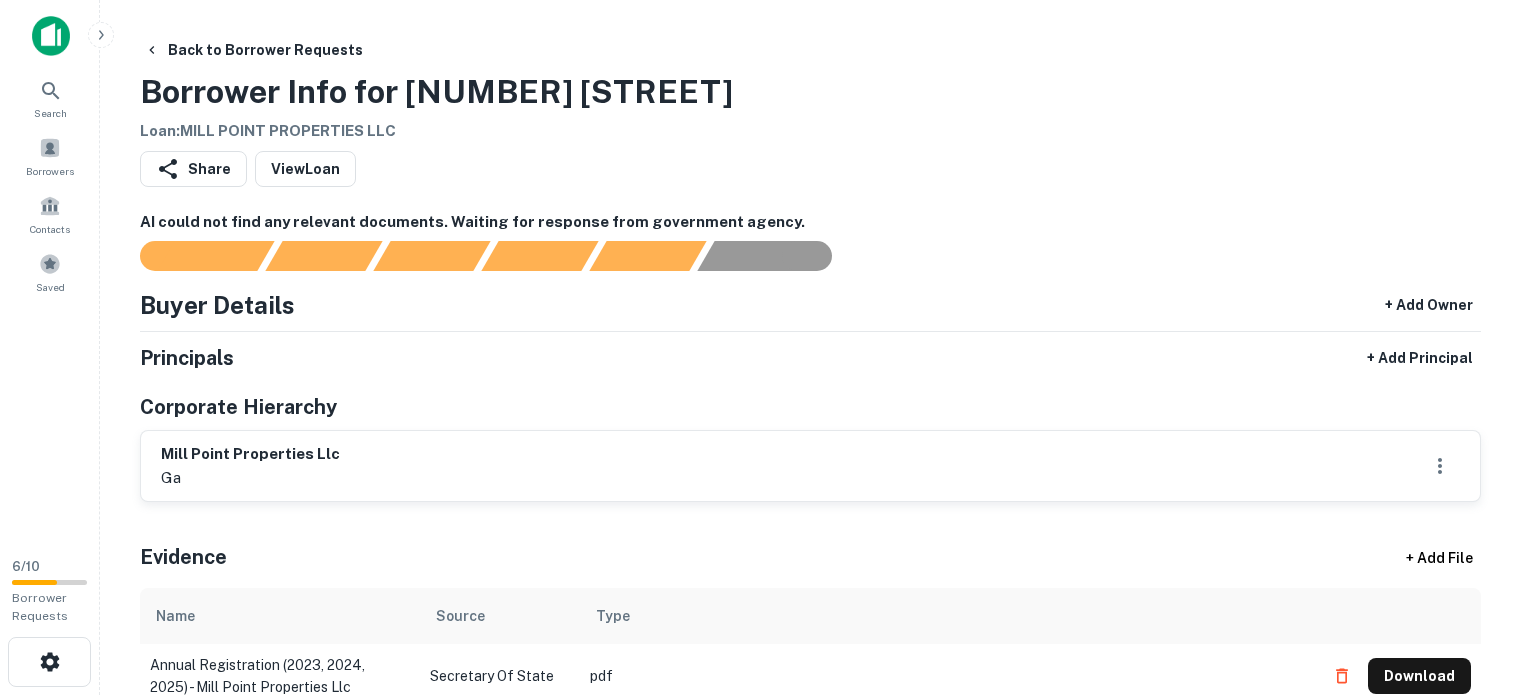 scroll, scrollTop: 0, scrollLeft: 0, axis: both 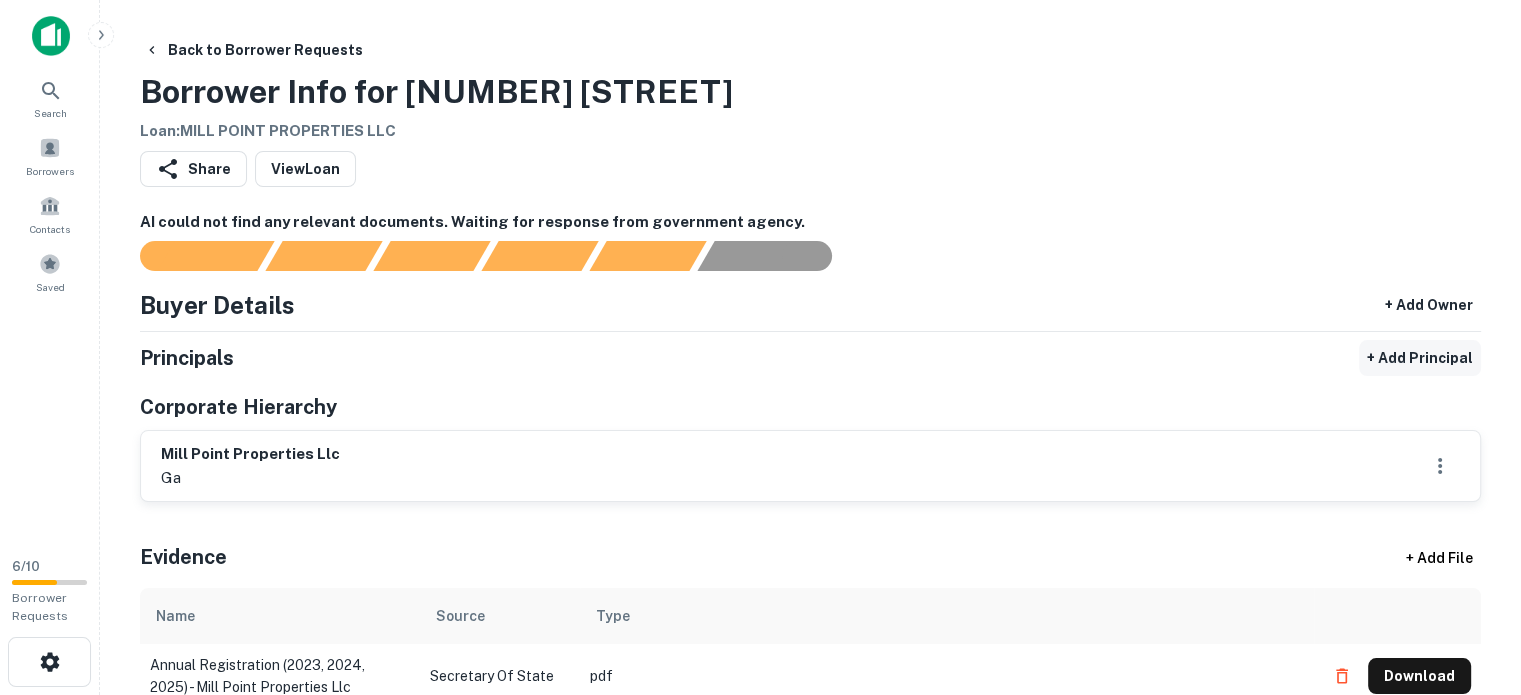 click on "+ Add Principal" at bounding box center (1420, 358) 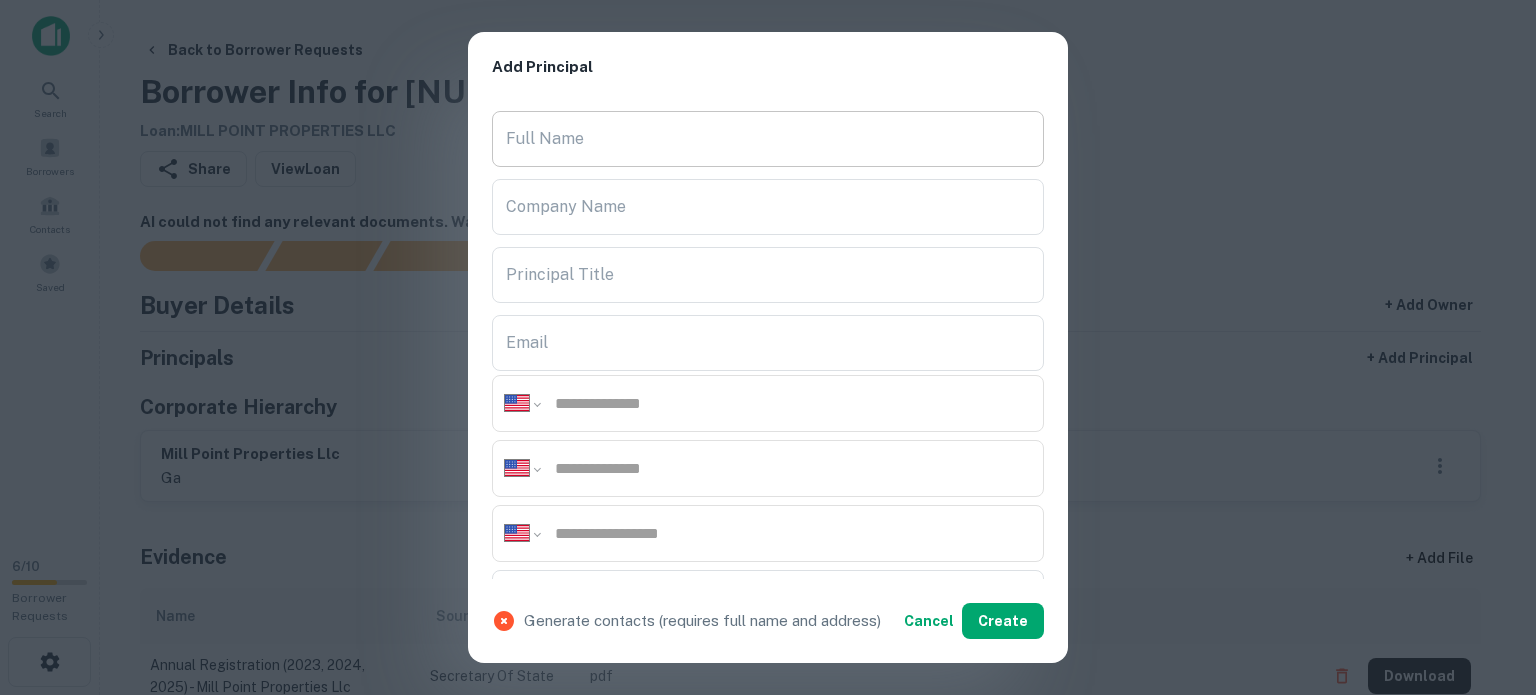 click on "Full Name" at bounding box center [768, 139] 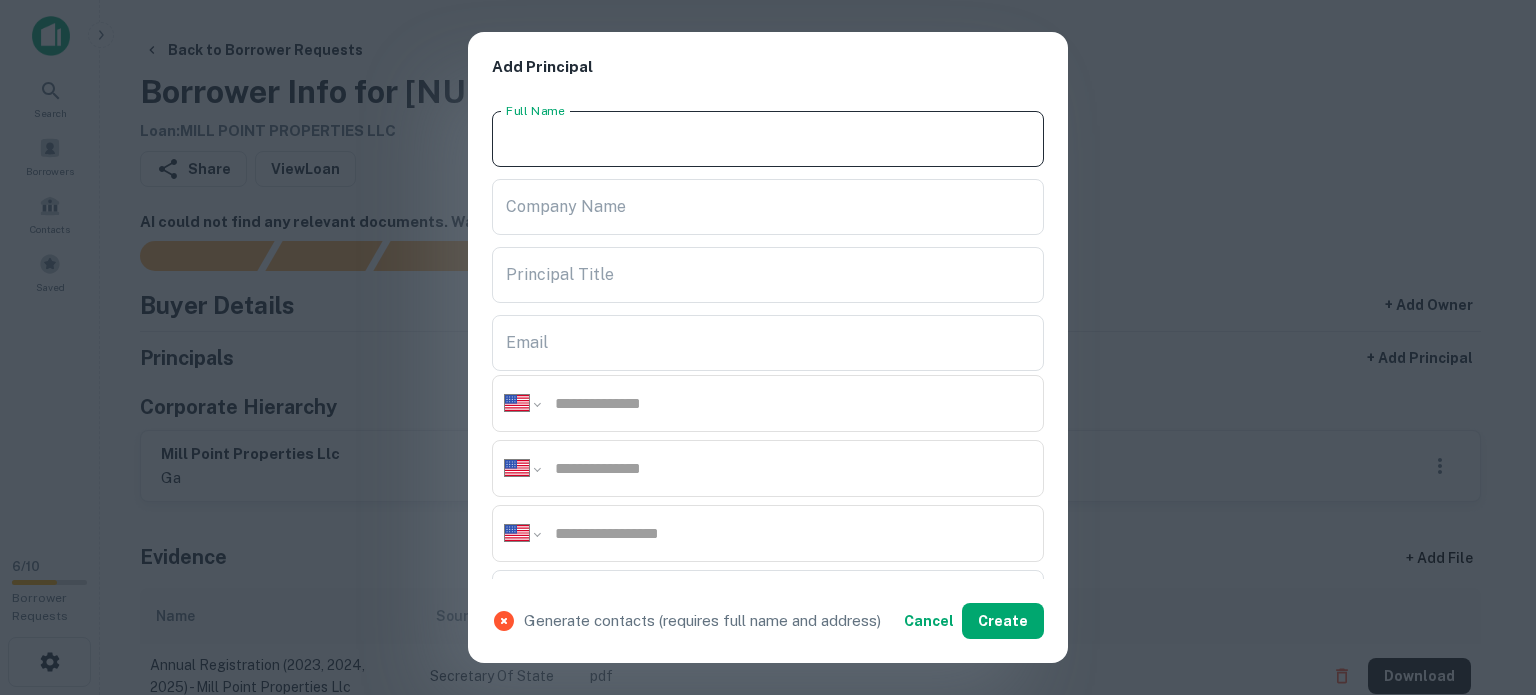 paste on "**********" 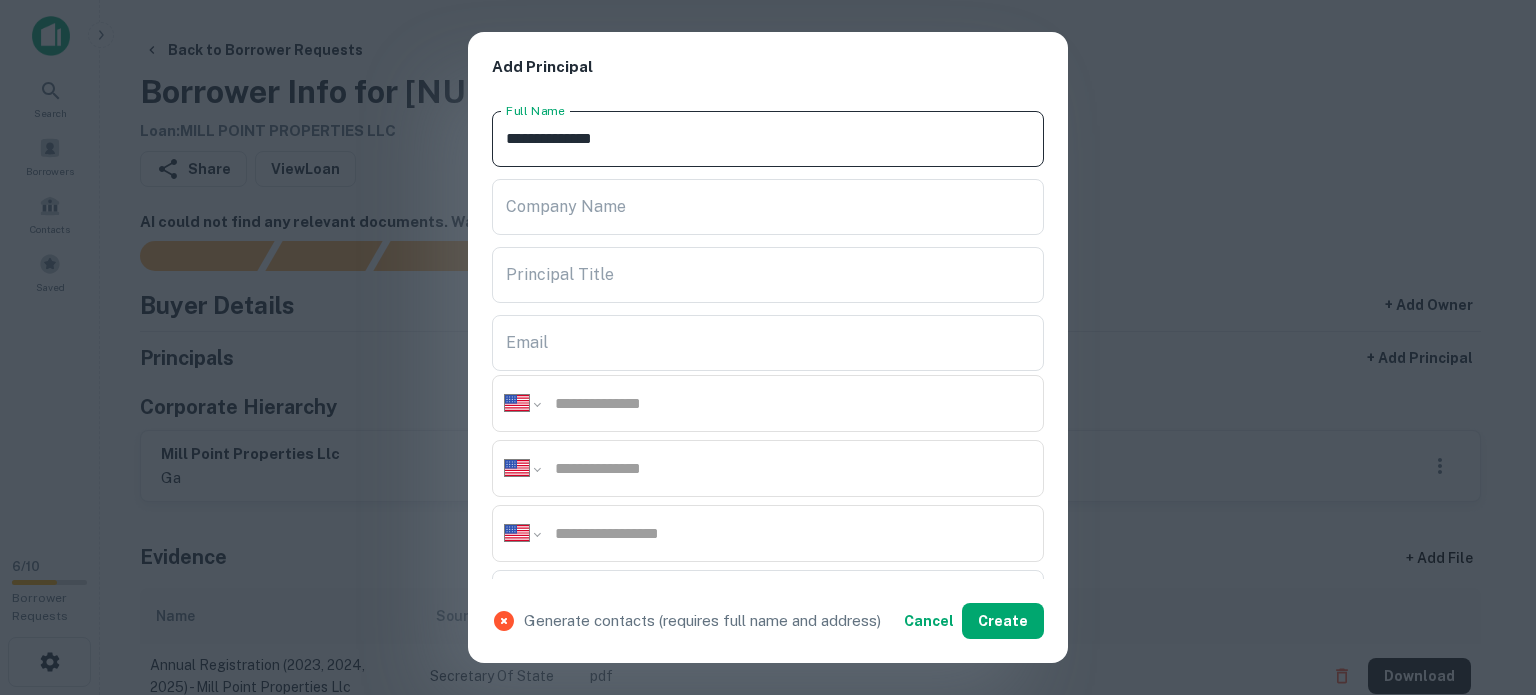 type on "**********" 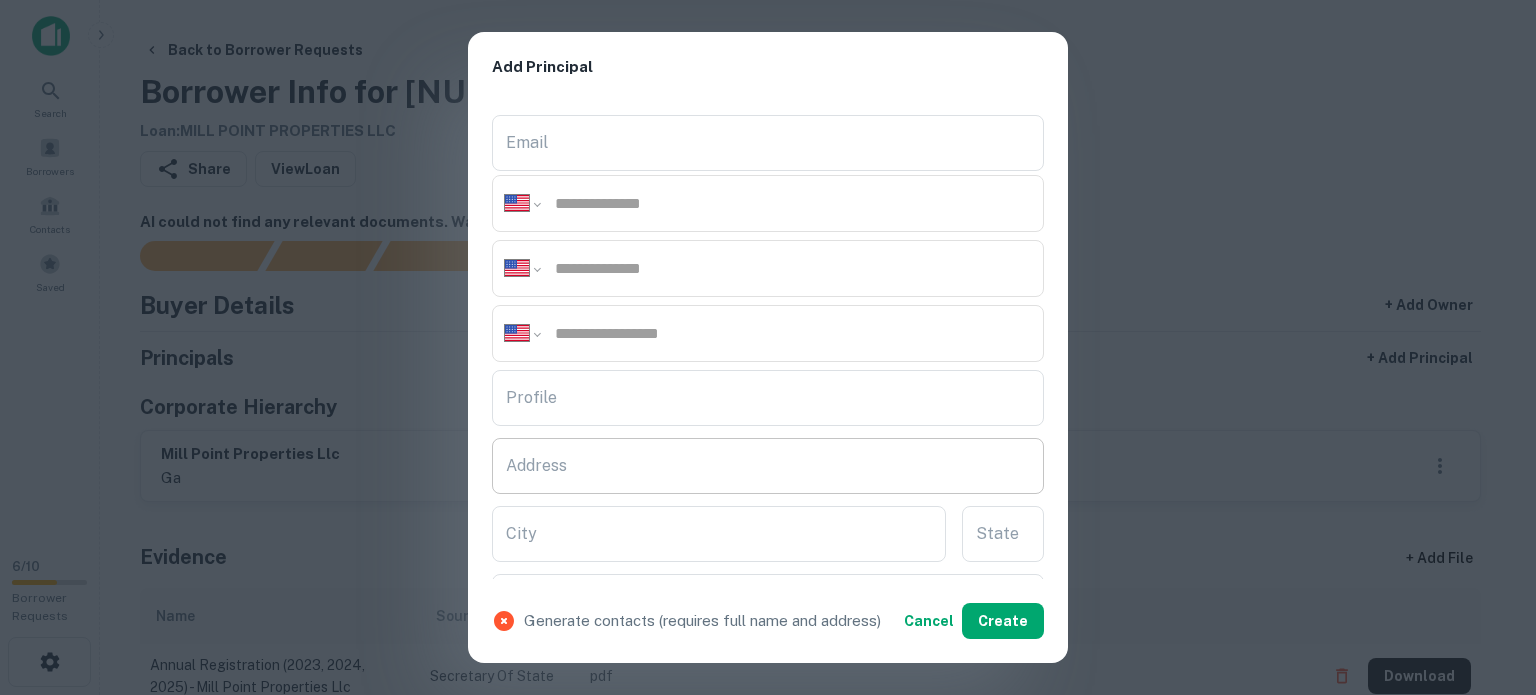 scroll, scrollTop: 400, scrollLeft: 0, axis: vertical 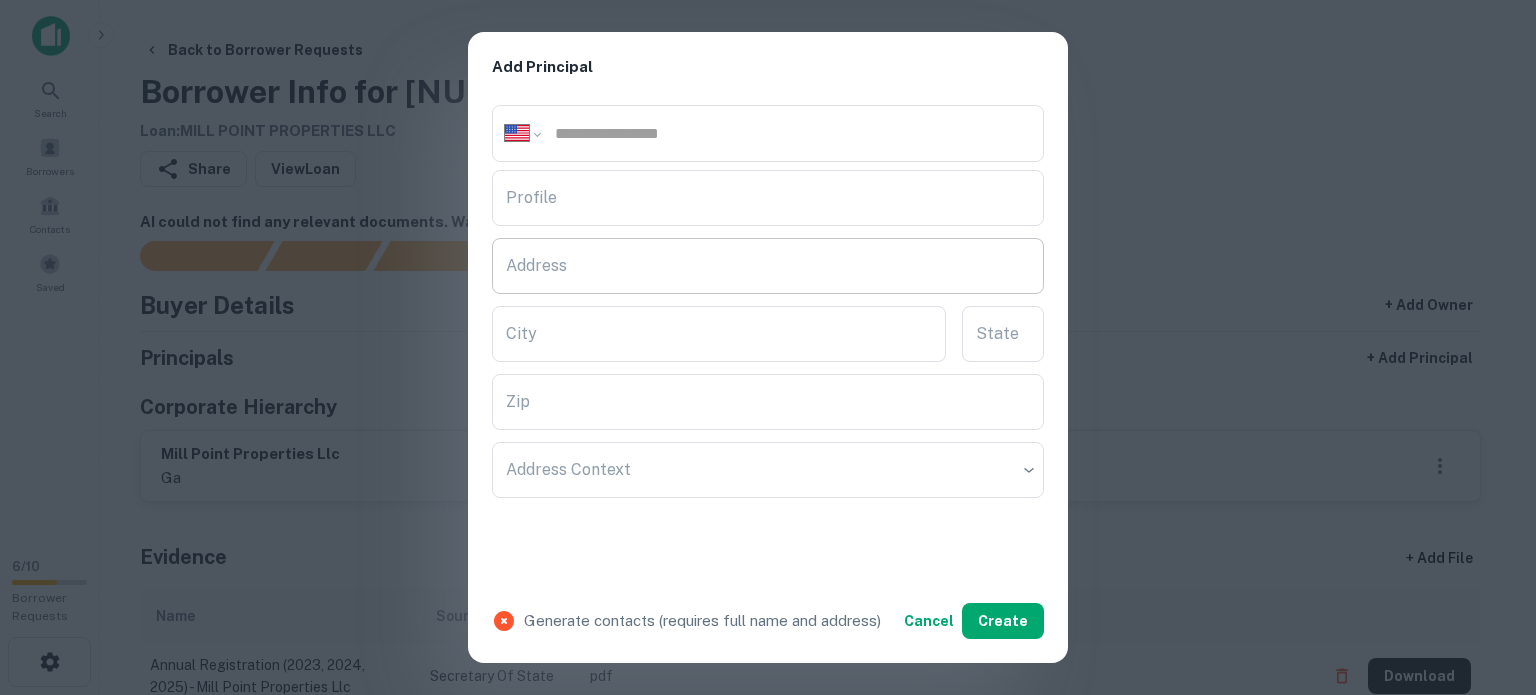 click on "Address" at bounding box center [768, 266] 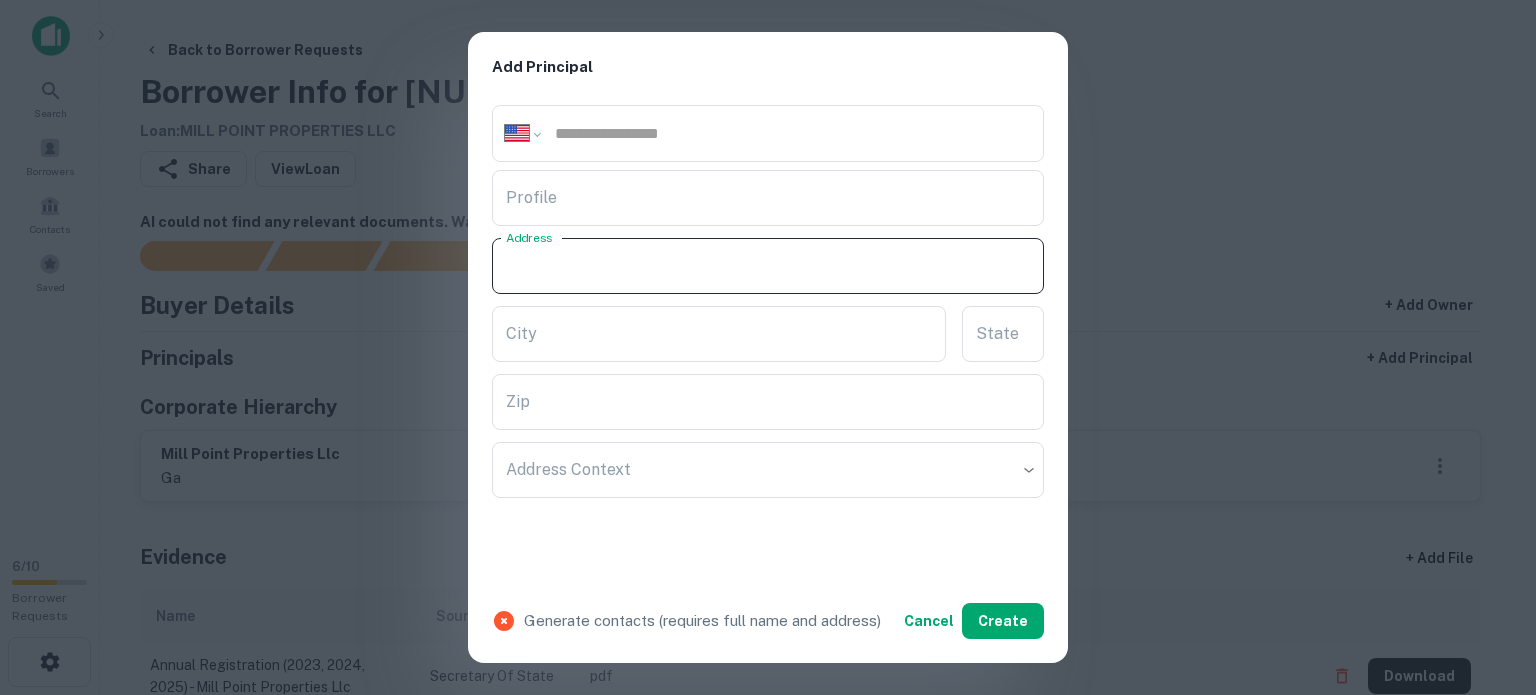 paste on "**********" 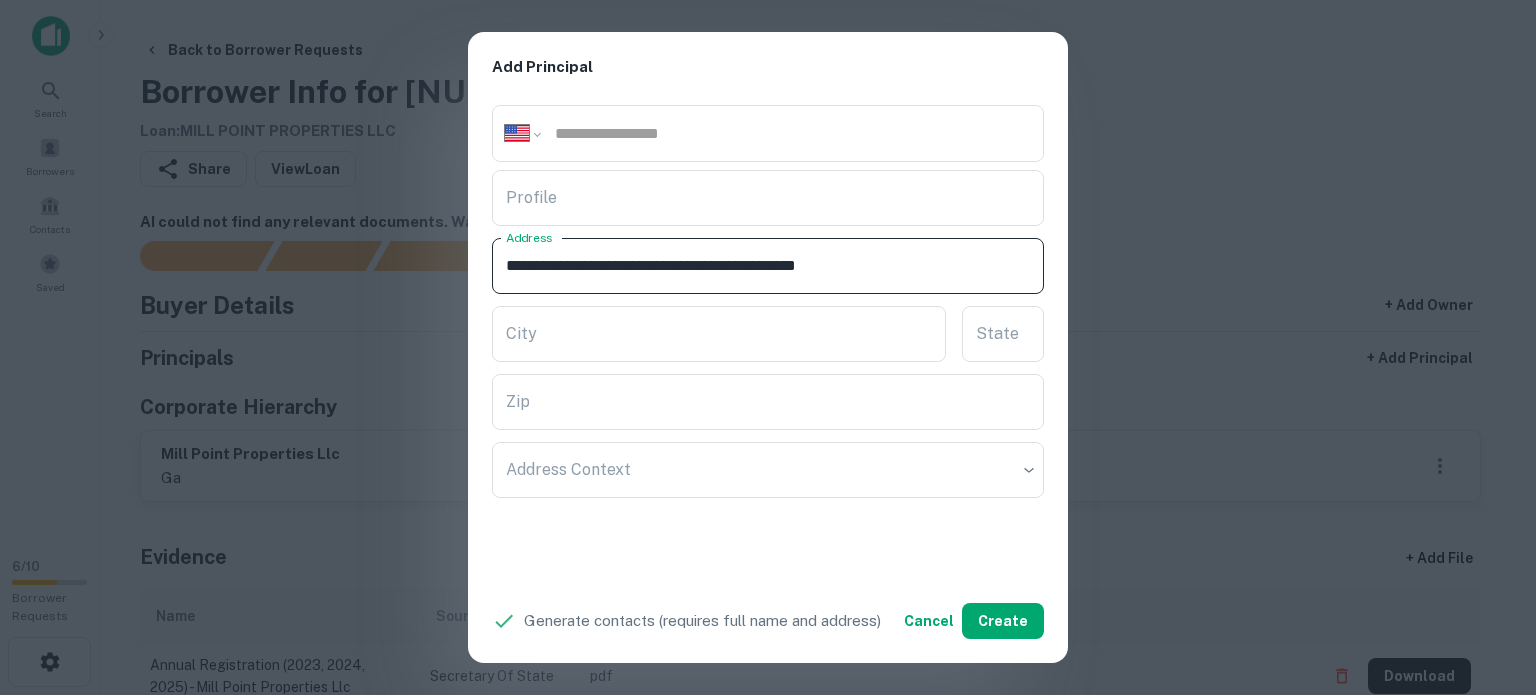 drag, startPoint x: 831, startPoint y: 259, endPoint x: 917, endPoint y: 271, distance: 86.833176 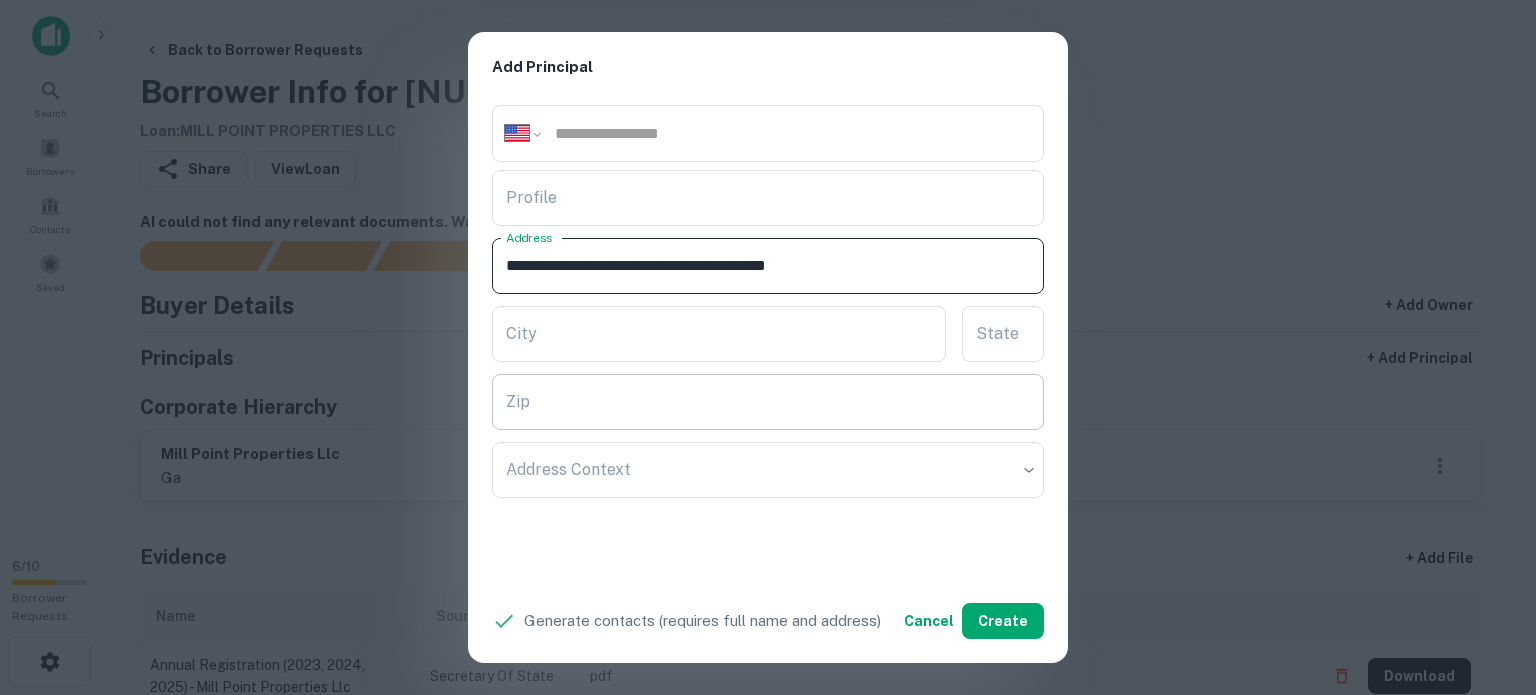type on "**********" 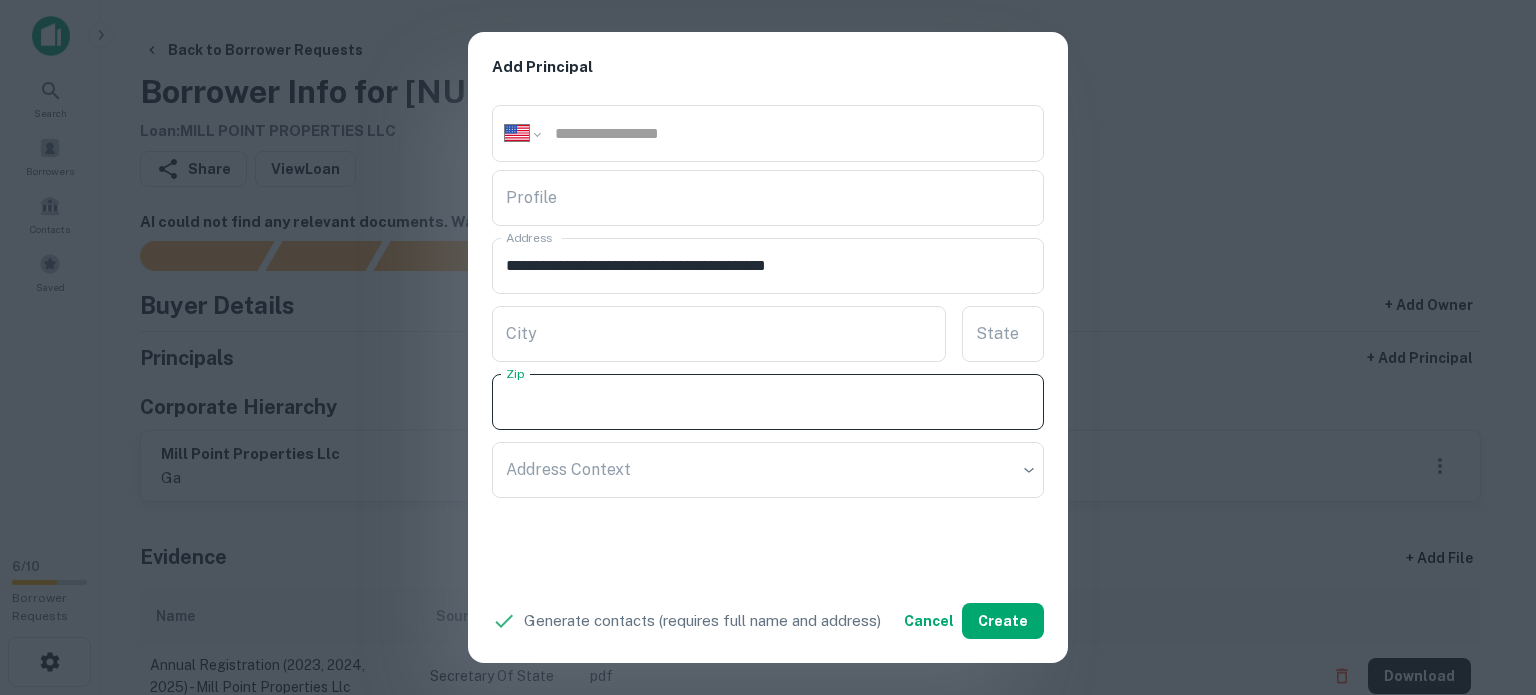 paste on "*****" 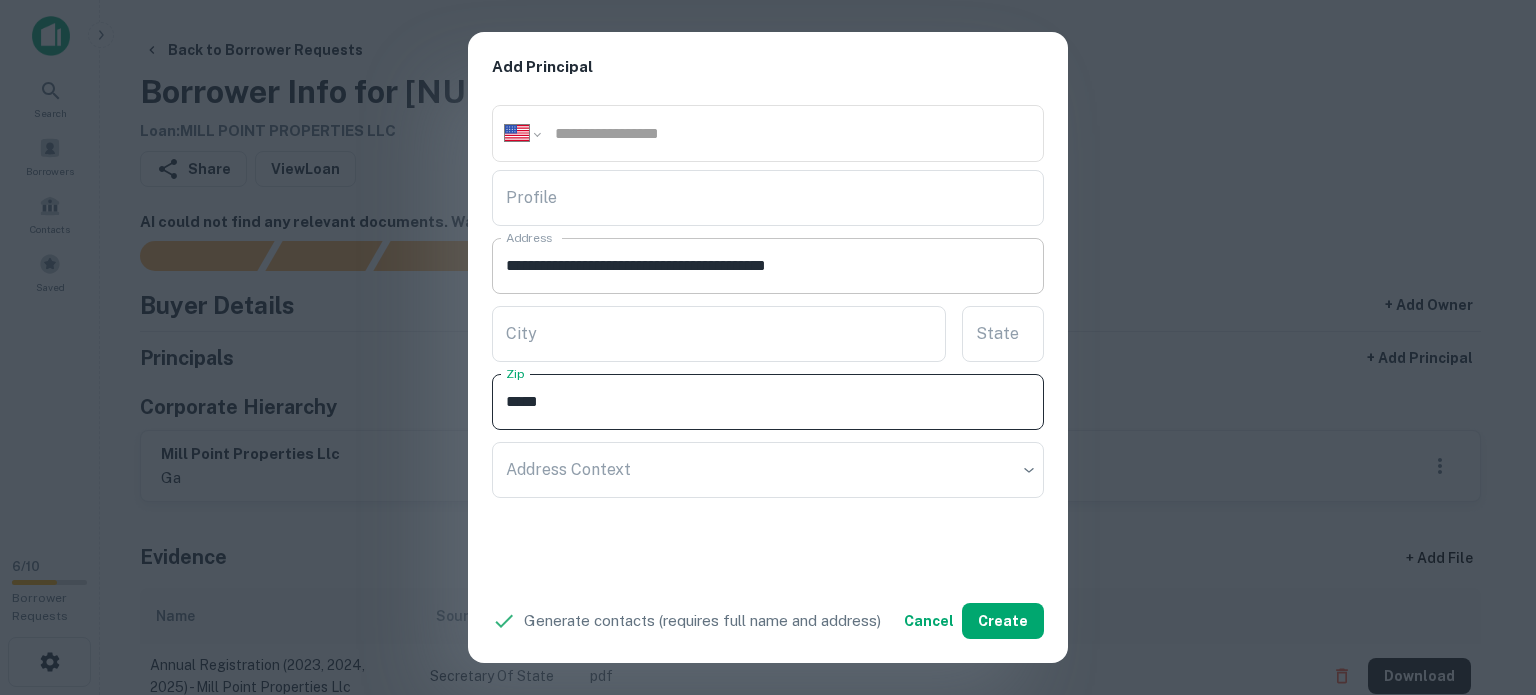 type on "*****" 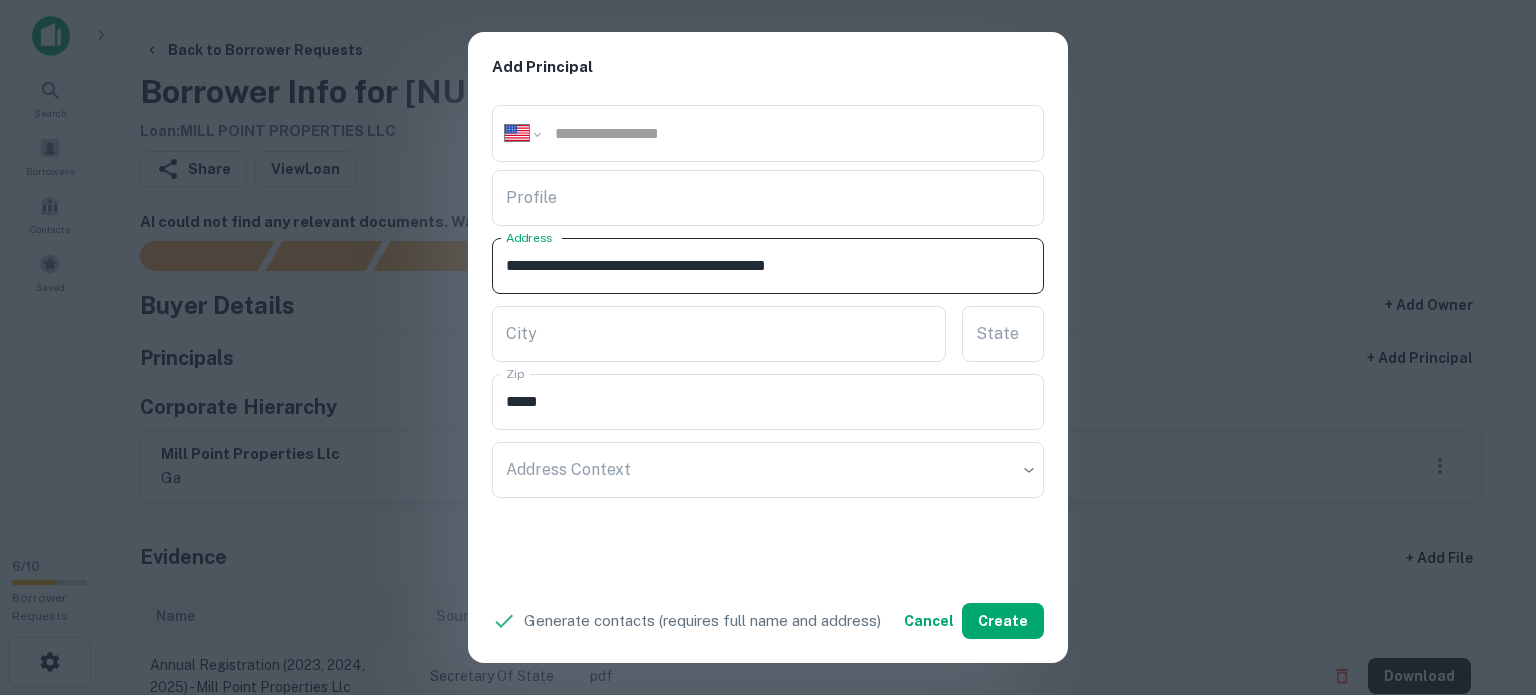 drag, startPoint x: 799, startPoint y: 259, endPoint x: 818, endPoint y: 267, distance: 20.615528 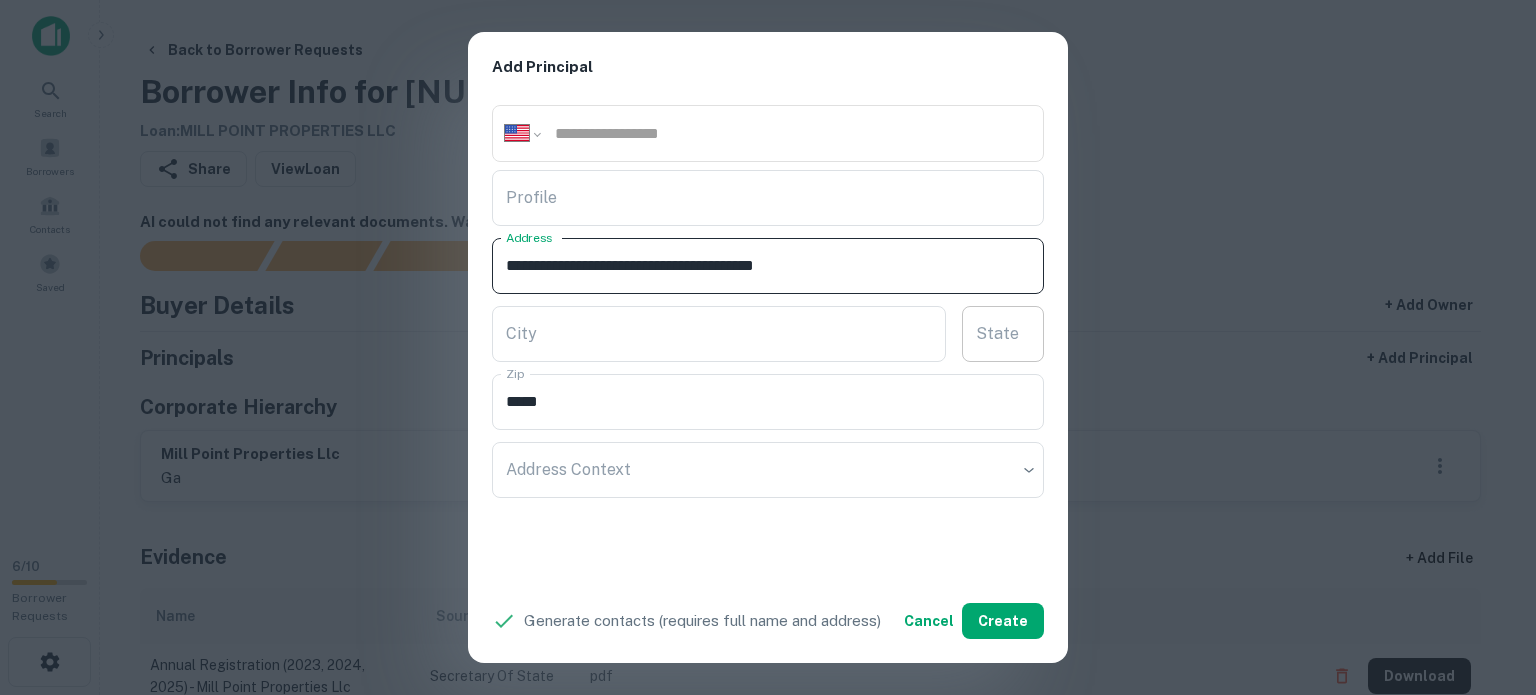 type on "**********" 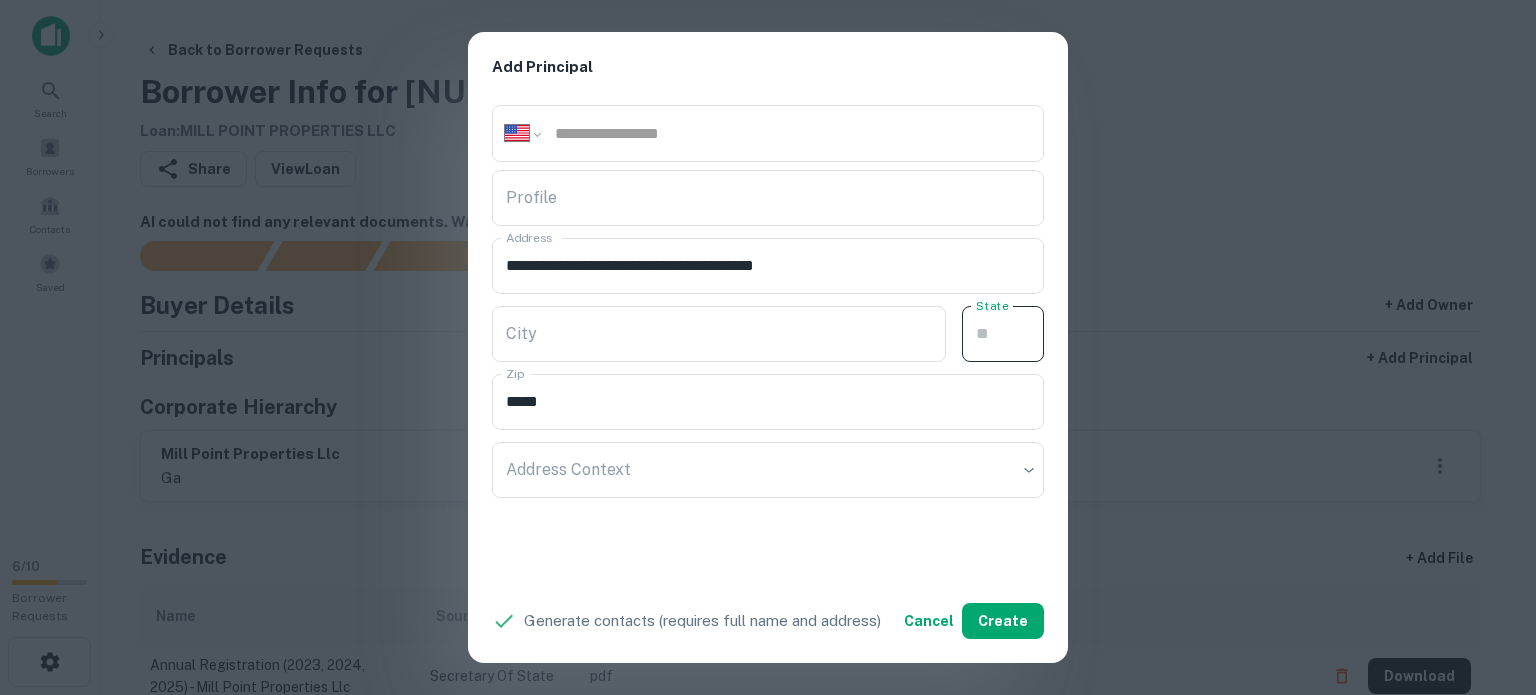 paste on "**" 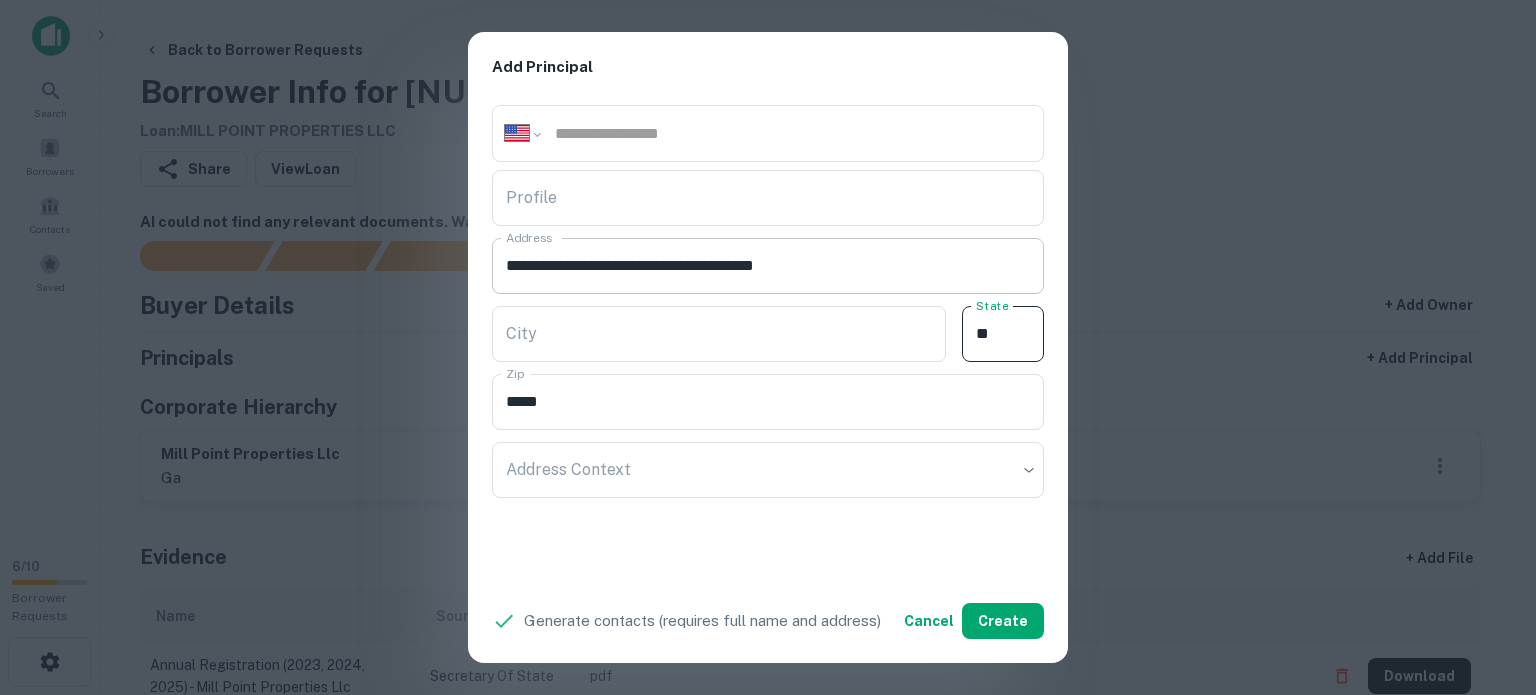 type on "**" 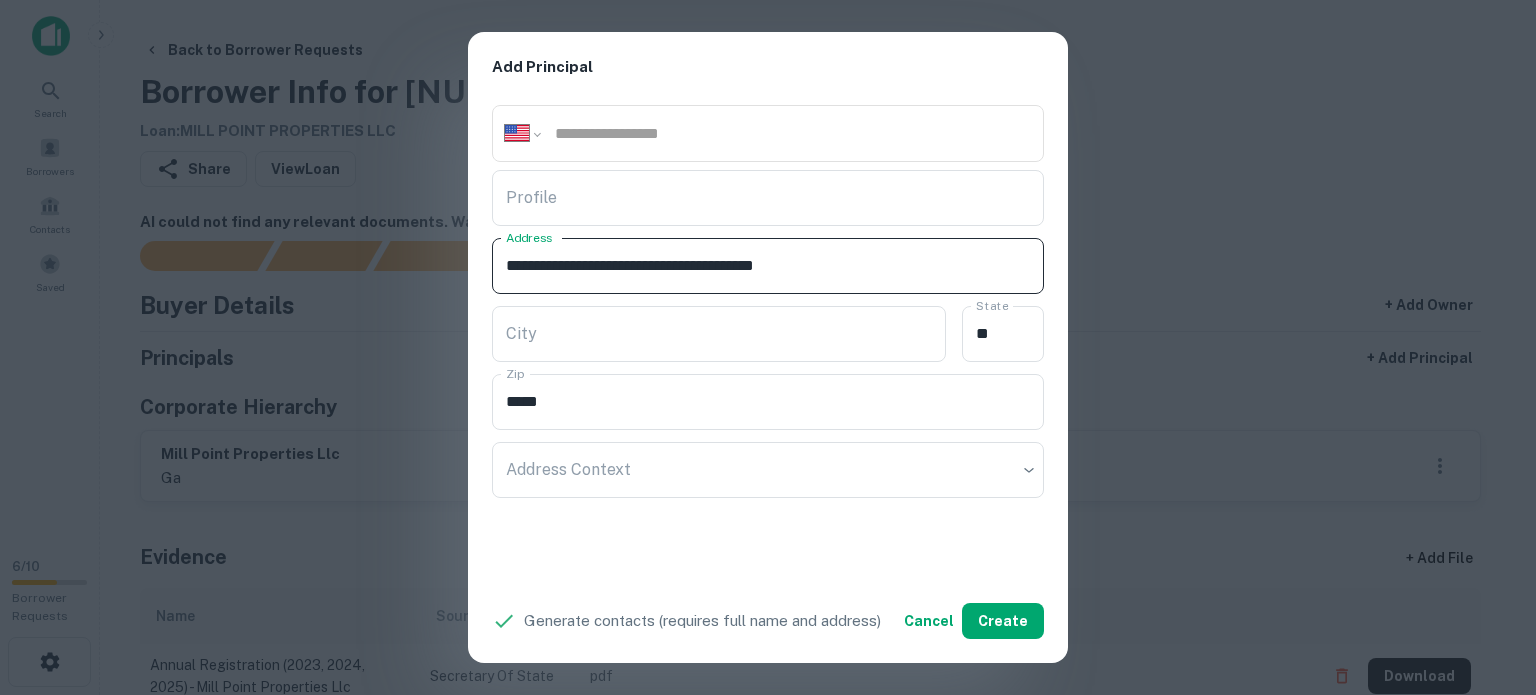 drag, startPoint x: 734, startPoint y: 259, endPoint x: 788, endPoint y: 265, distance: 54.33231 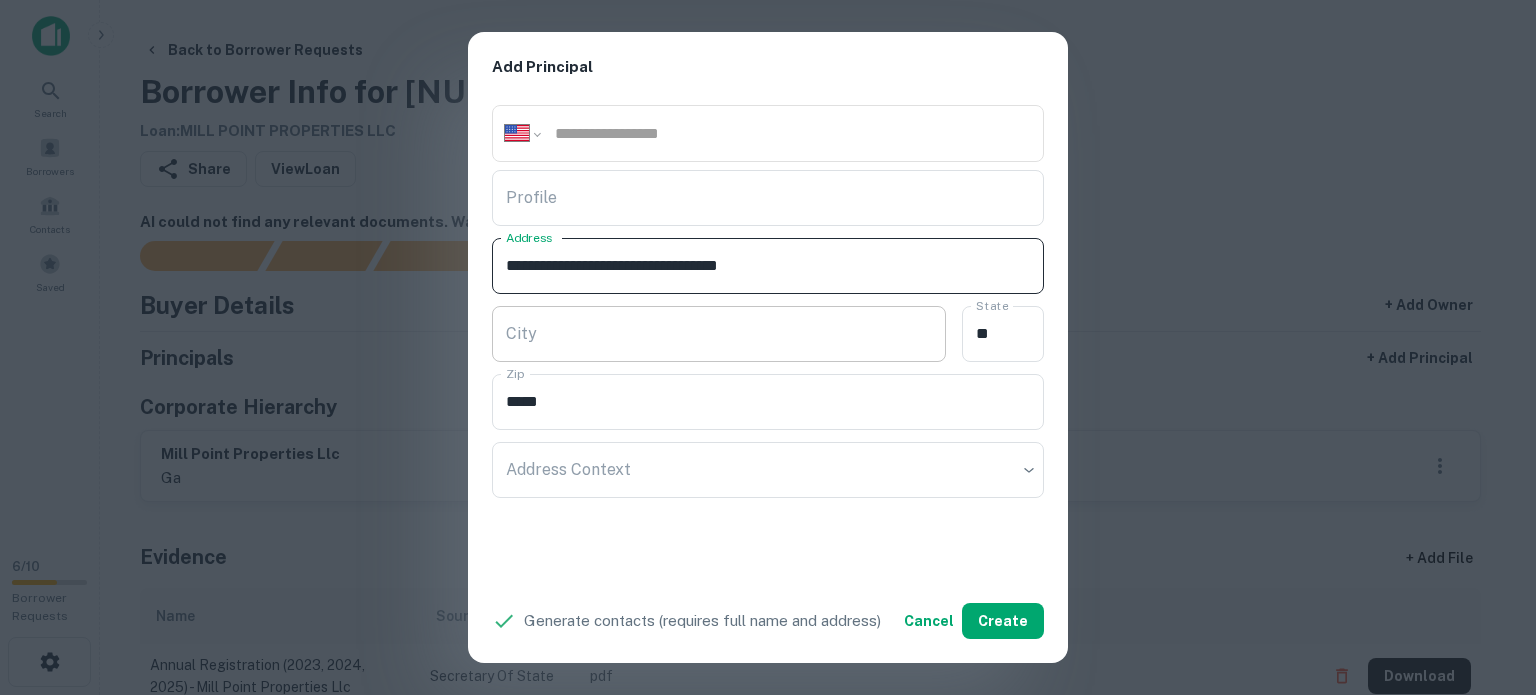 type on "**********" 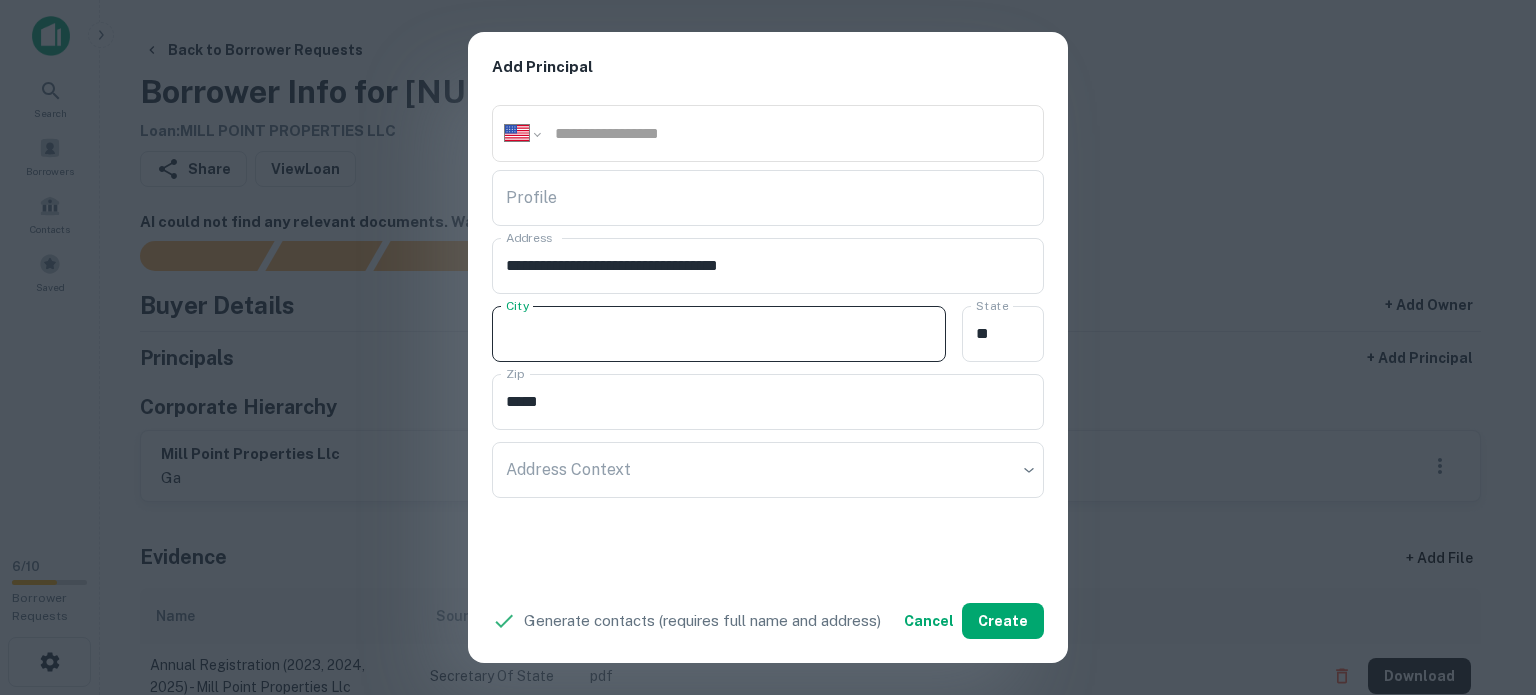 paste on "******" 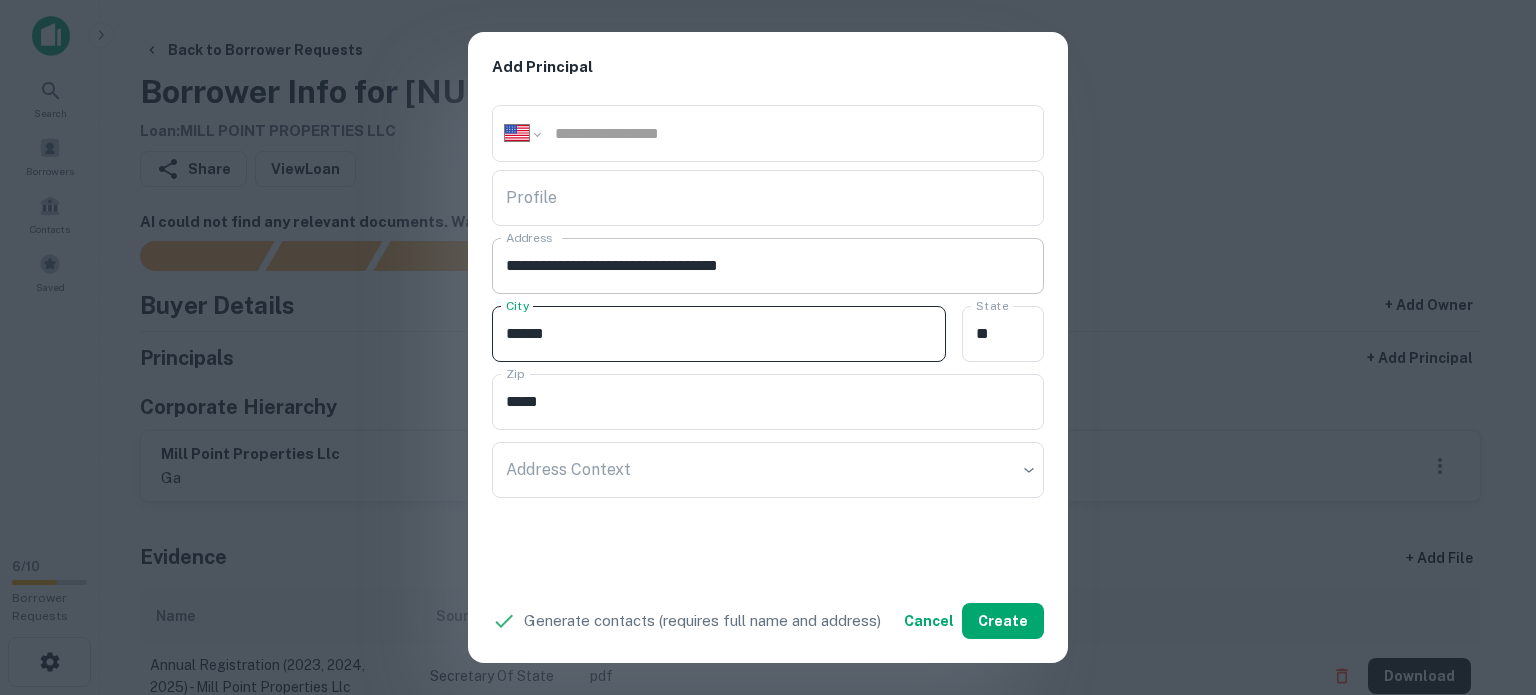 type on "******" 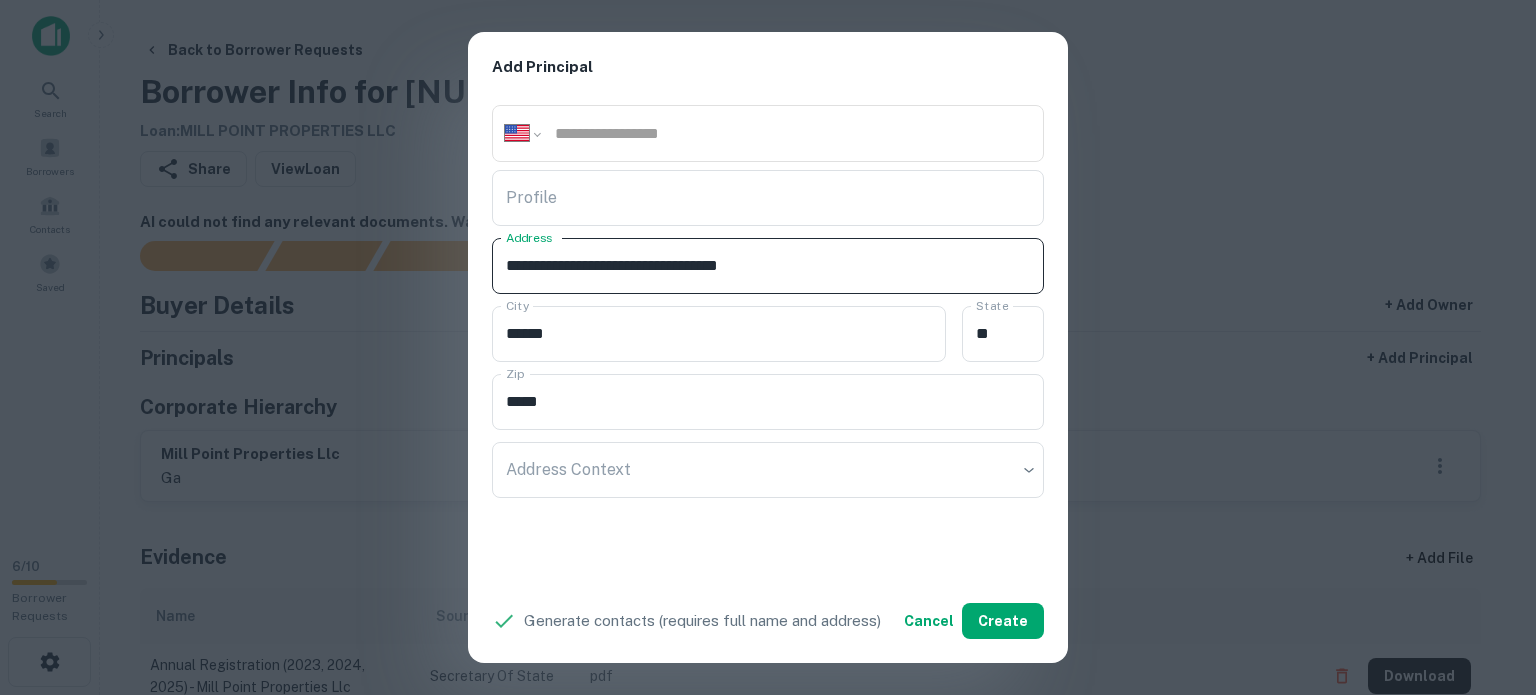 drag, startPoint x: 723, startPoint y: 270, endPoint x: 764, endPoint y: 270, distance: 41 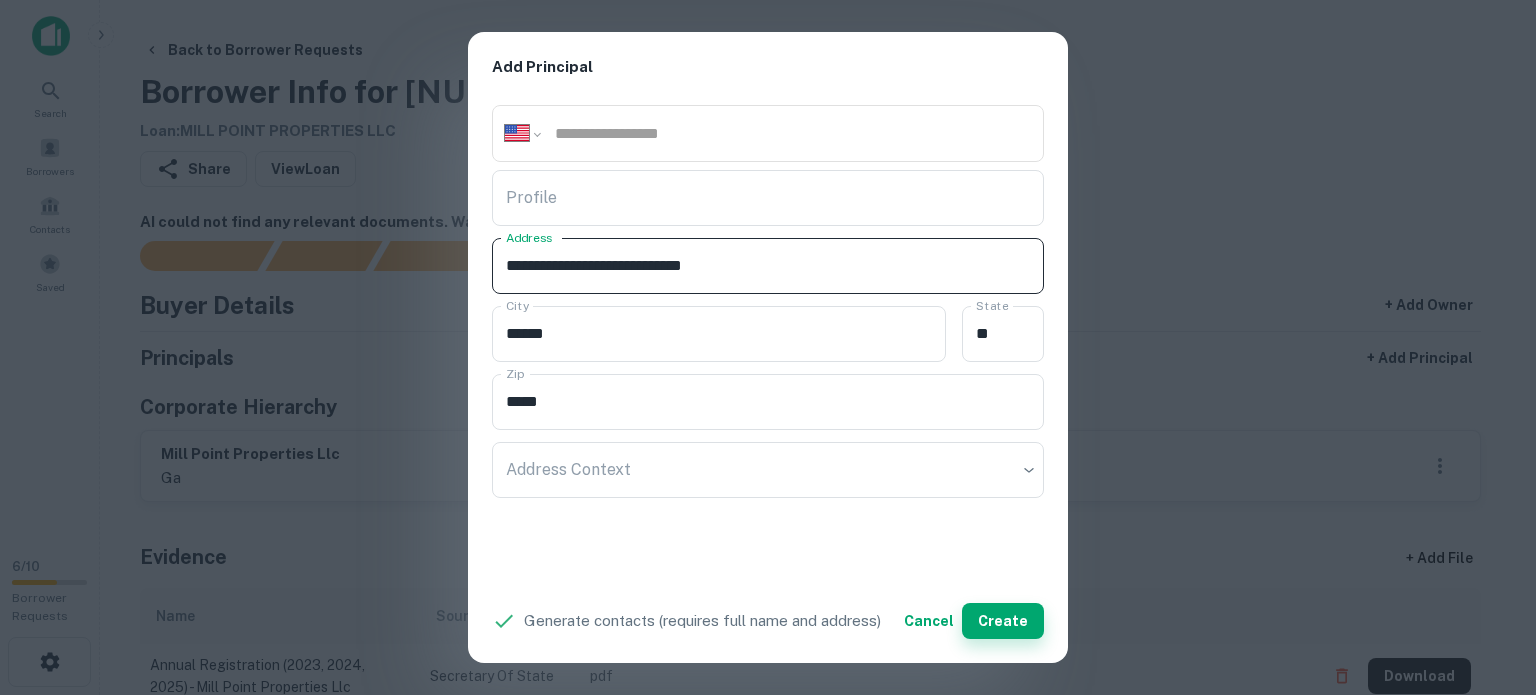 type on "**********" 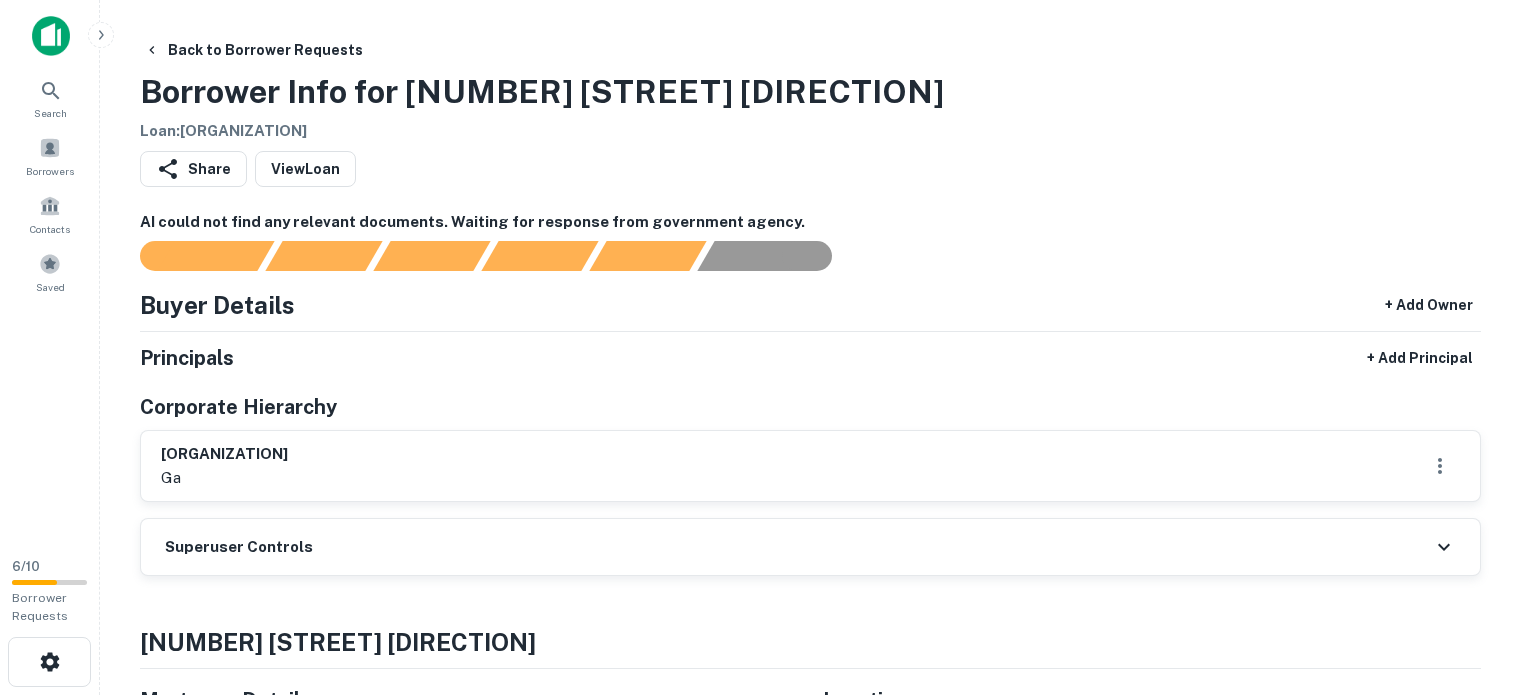 scroll, scrollTop: 0, scrollLeft: 0, axis: both 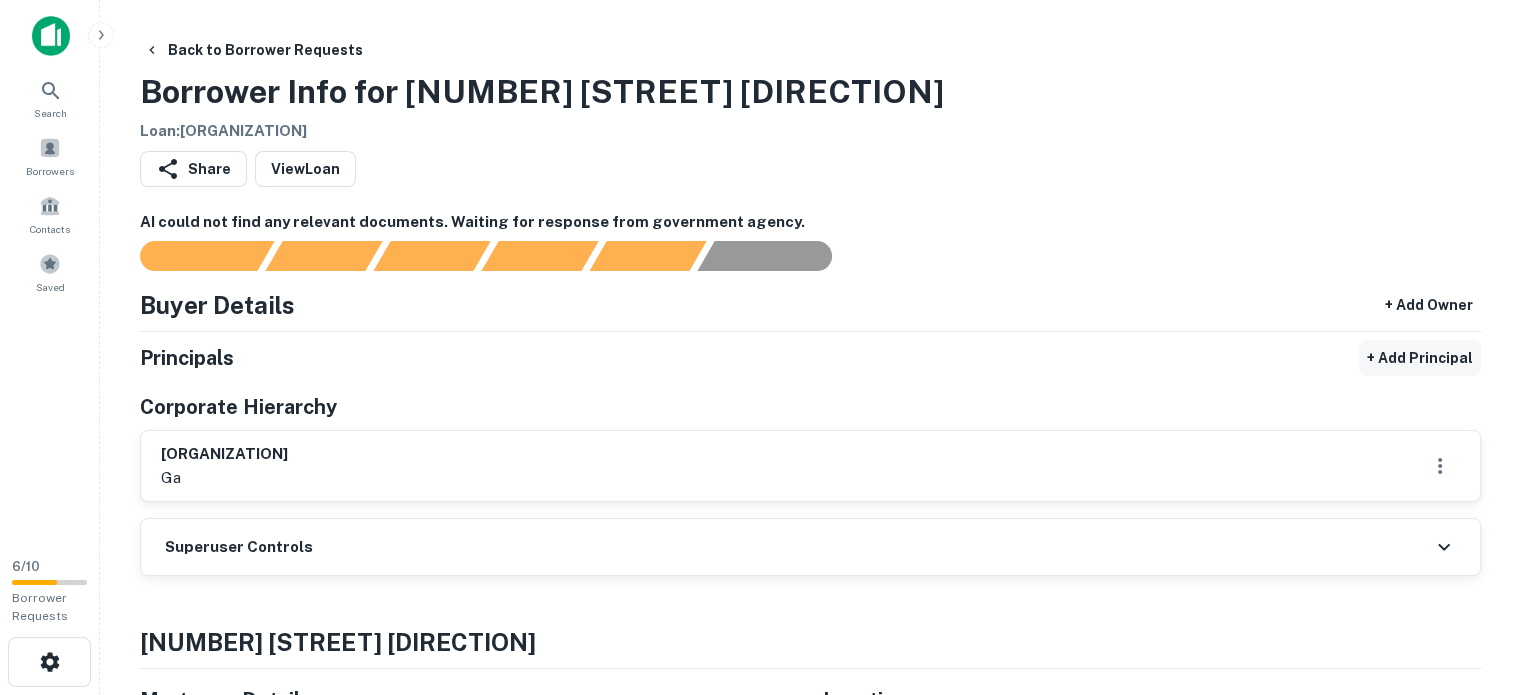 click on "+ Add Principal" at bounding box center [1420, 358] 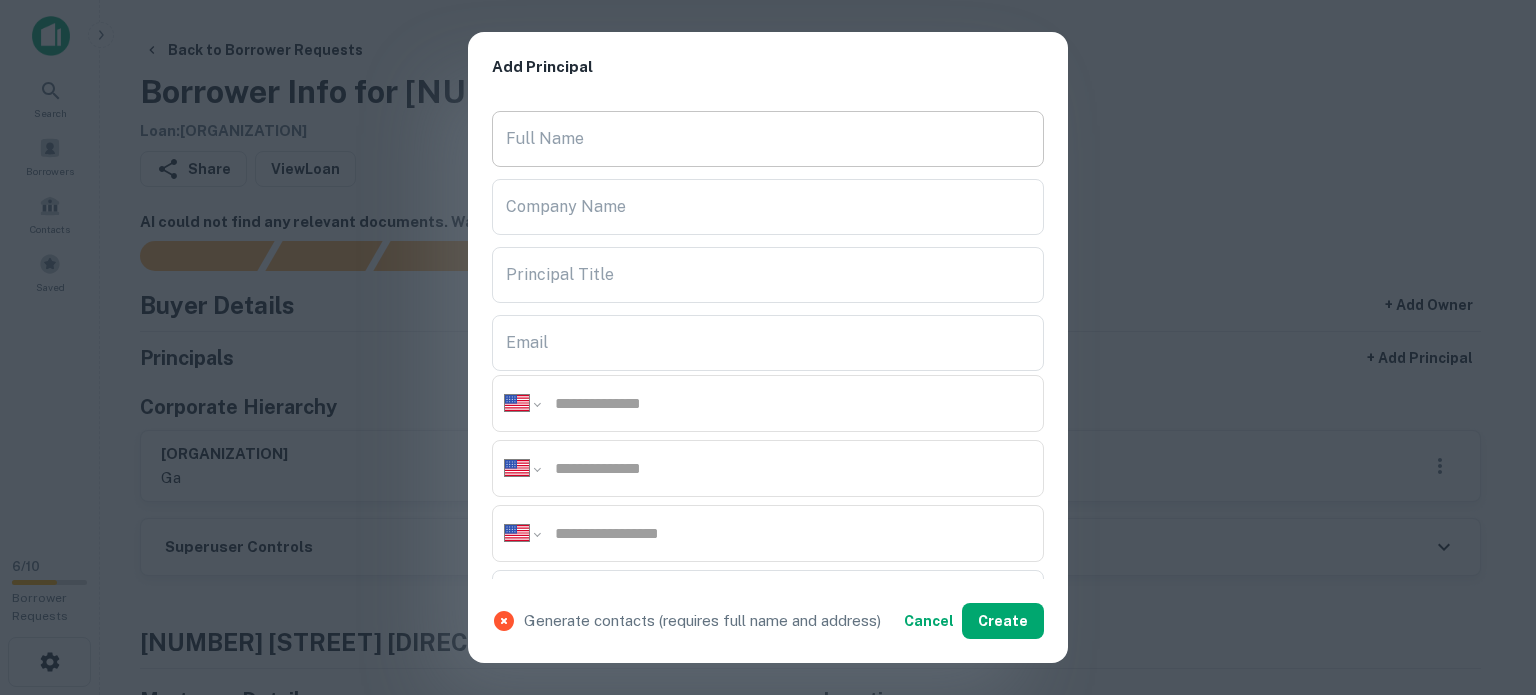 click on "Full Name" at bounding box center [768, 139] 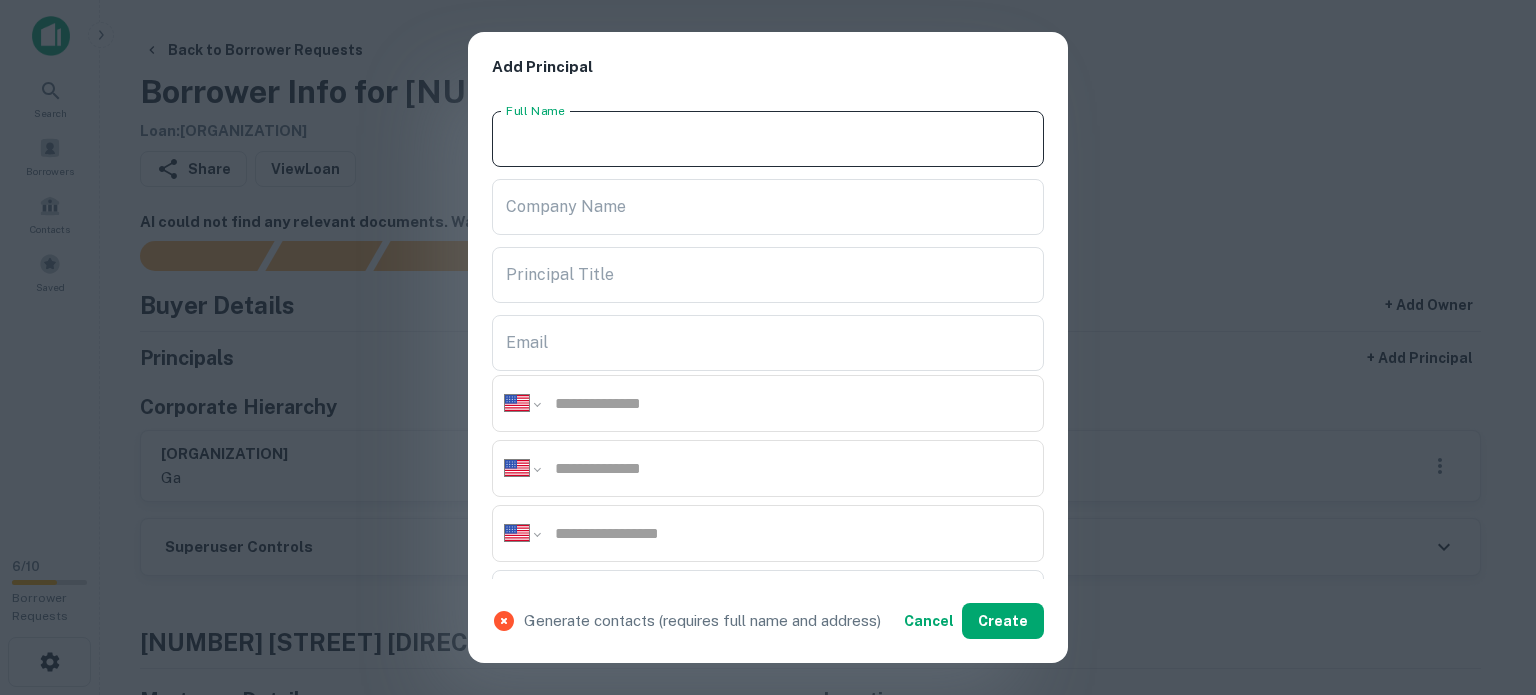 paste on "**********" 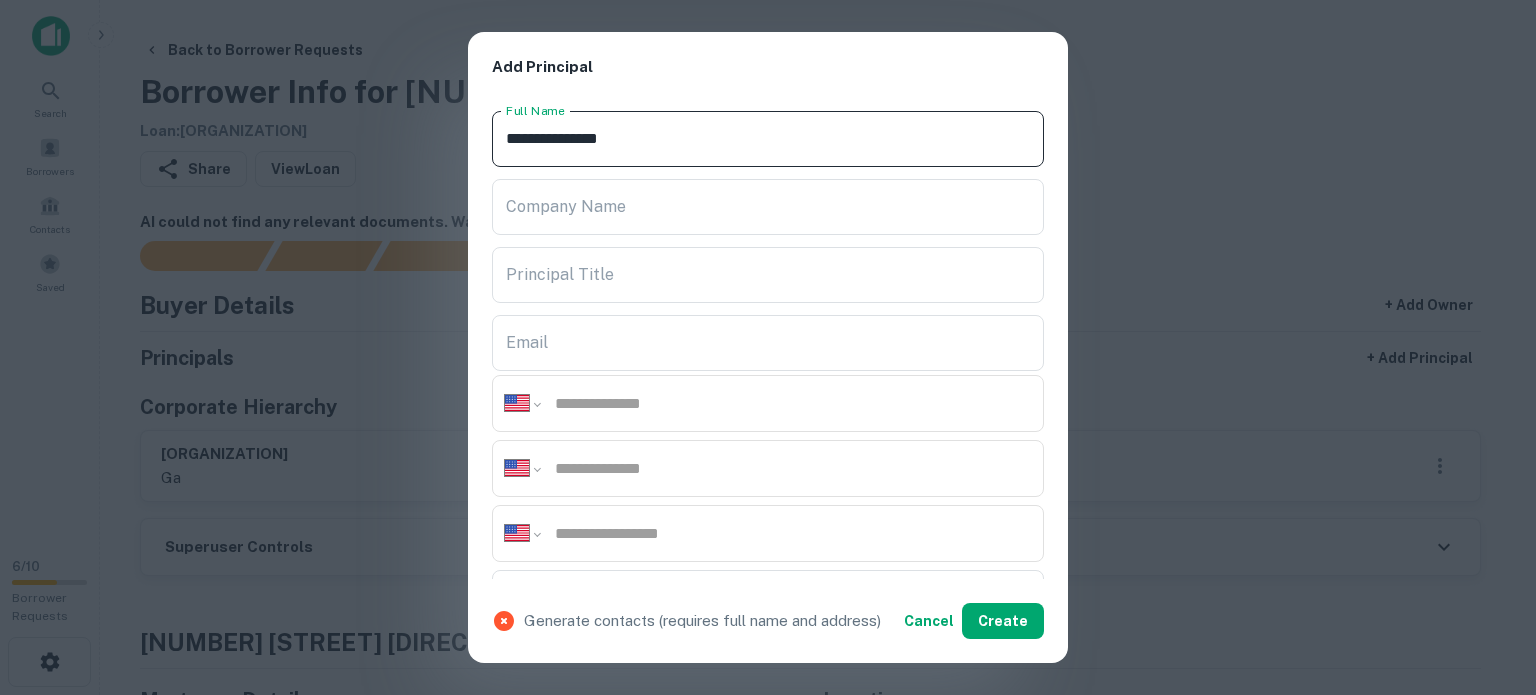 type on "**********" 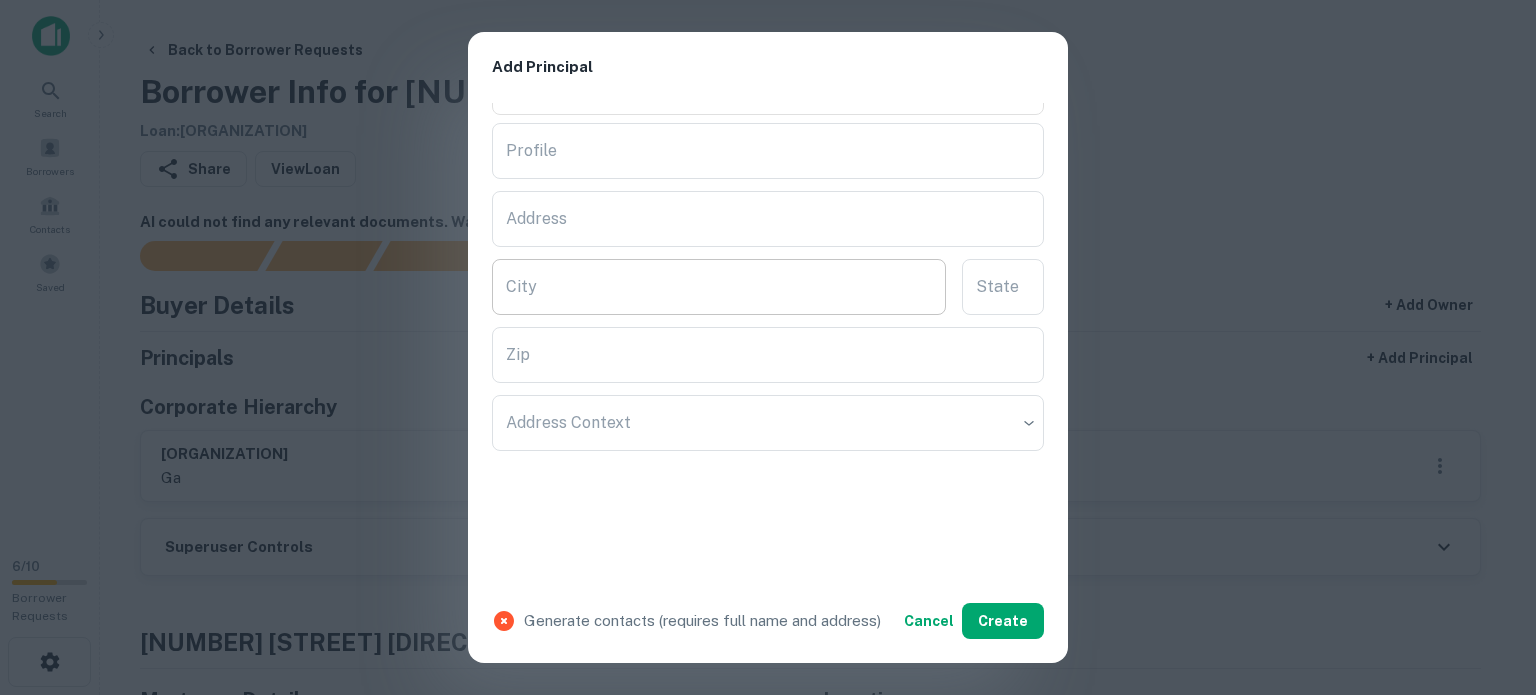 scroll, scrollTop: 500, scrollLeft: 0, axis: vertical 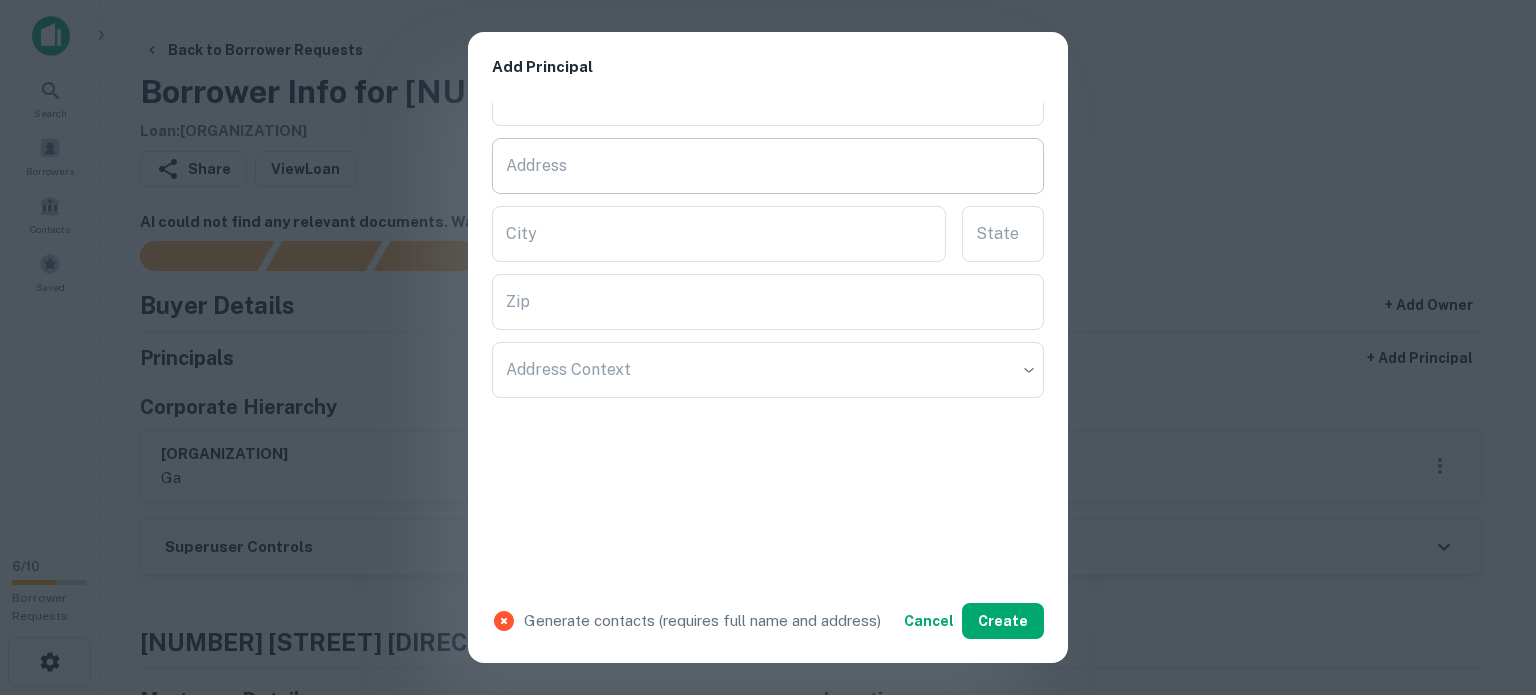 click on "Address" at bounding box center (768, 166) 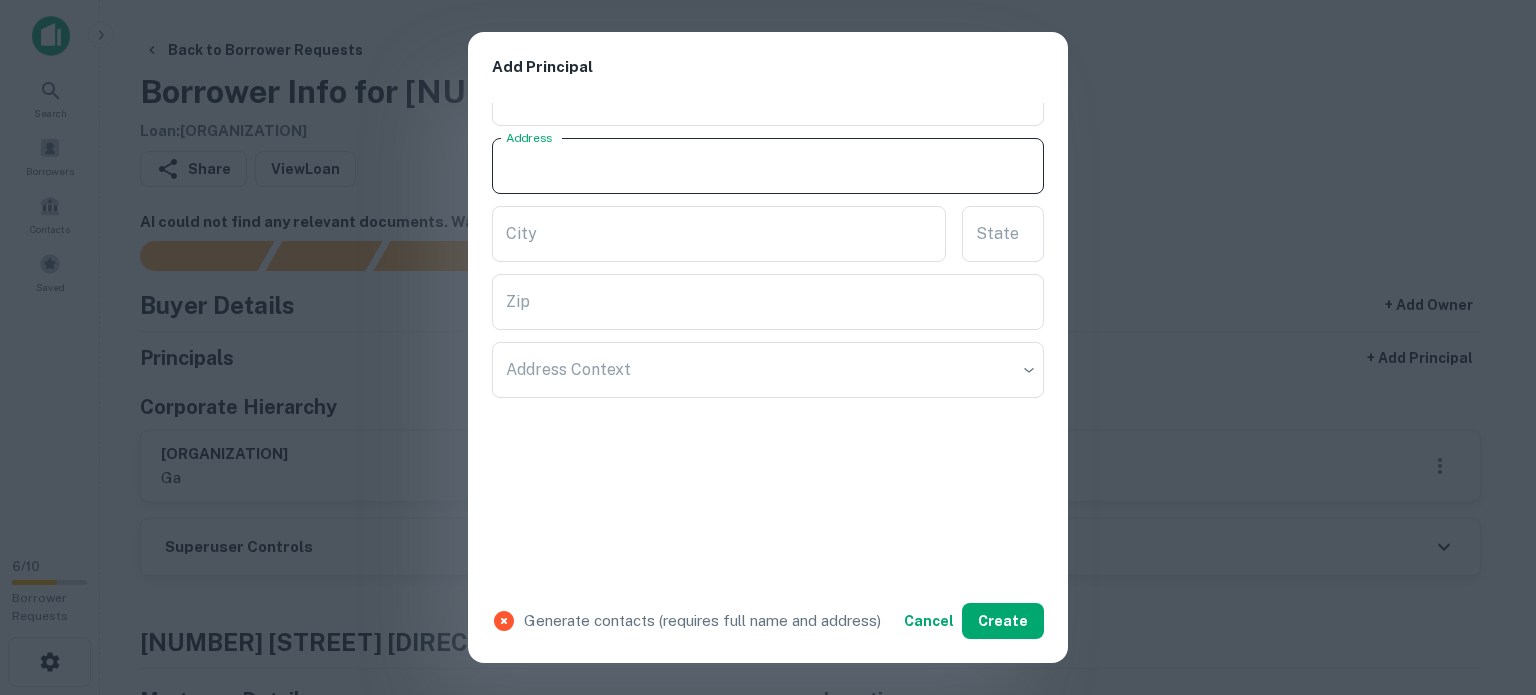 paste on "**********" 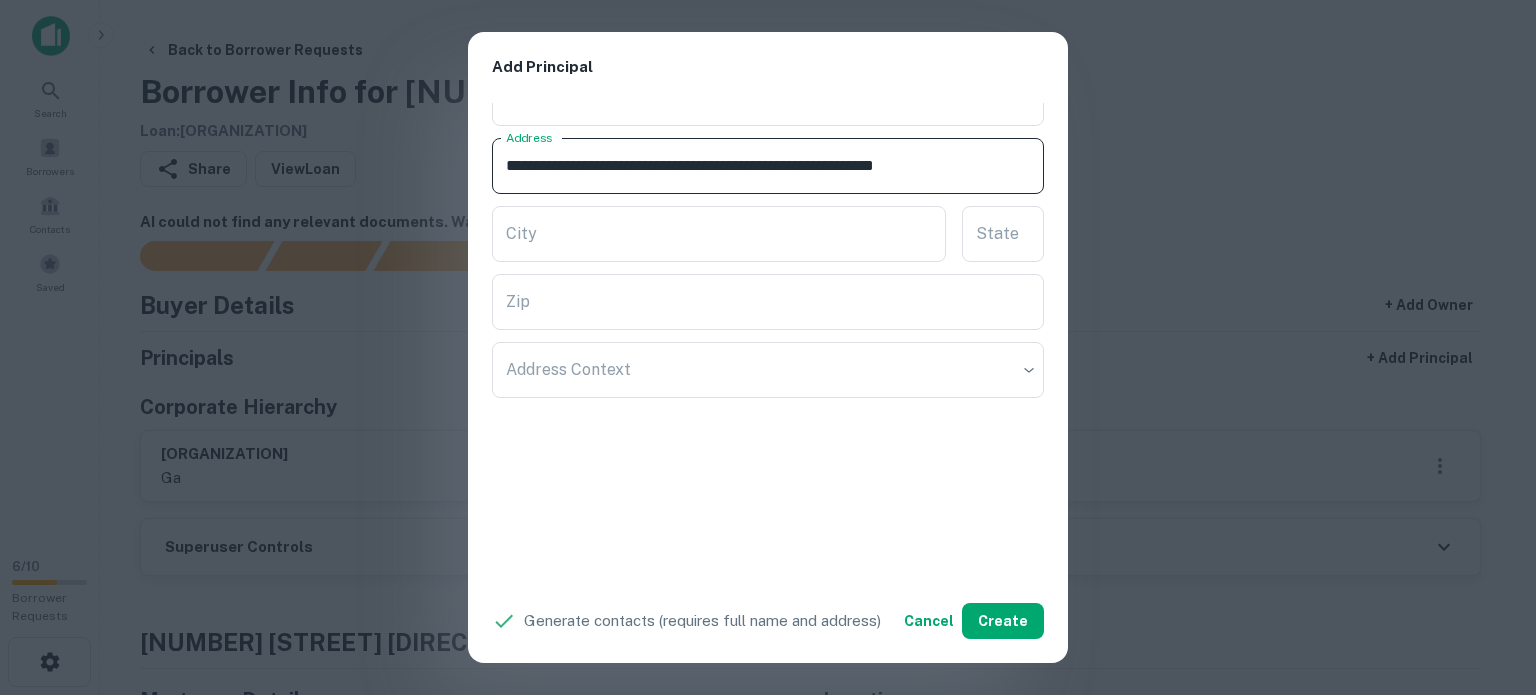 drag, startPoint x: 944, startPoint y: 160, endPoint x: 1028, endPoint y: 190, distance: 89.19641 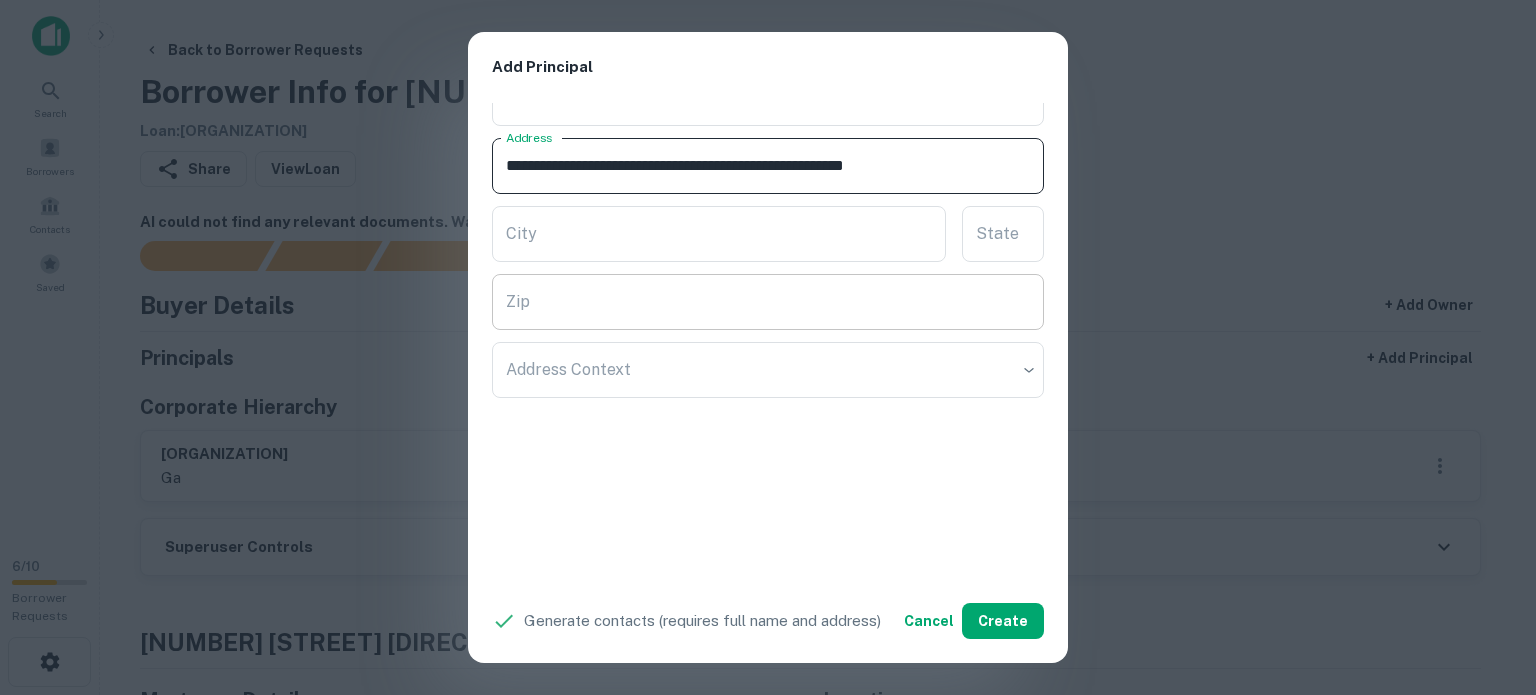 type on "**********" 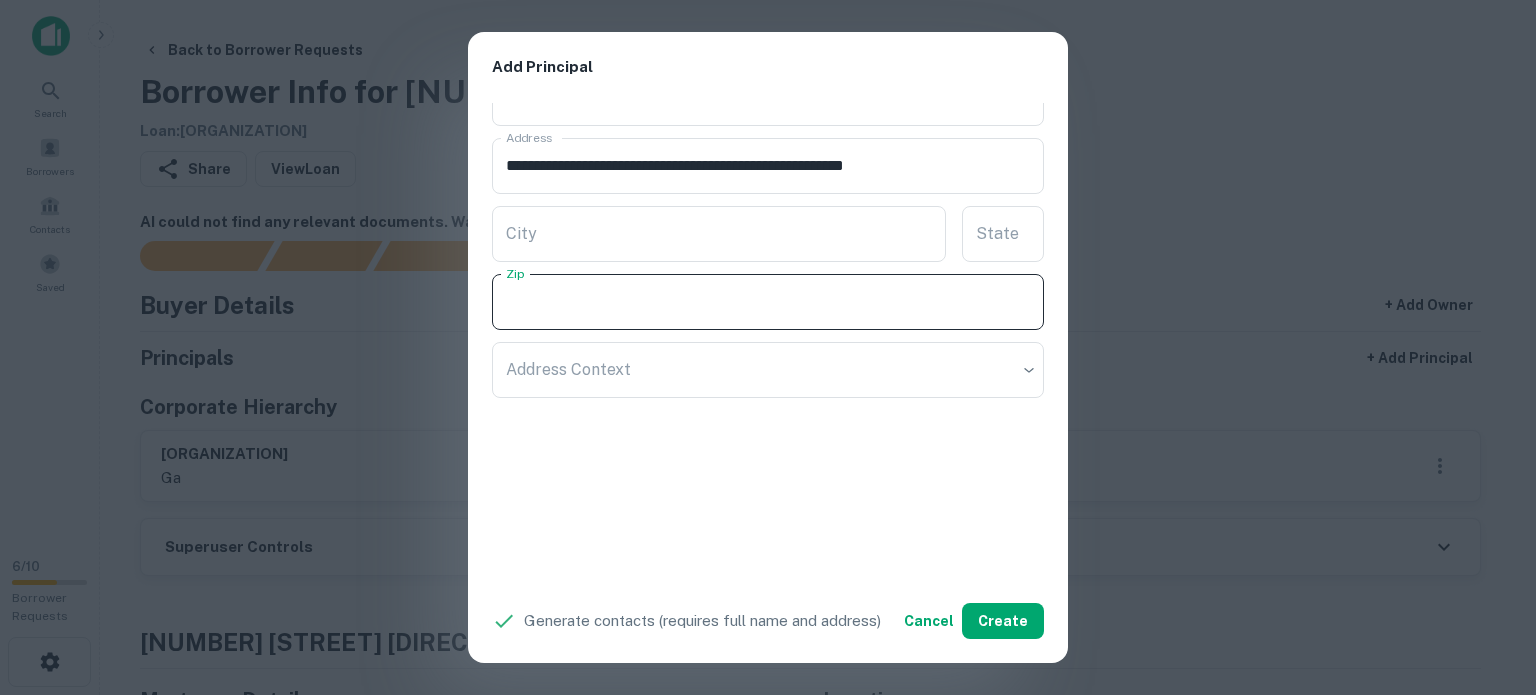 paste on "*****" 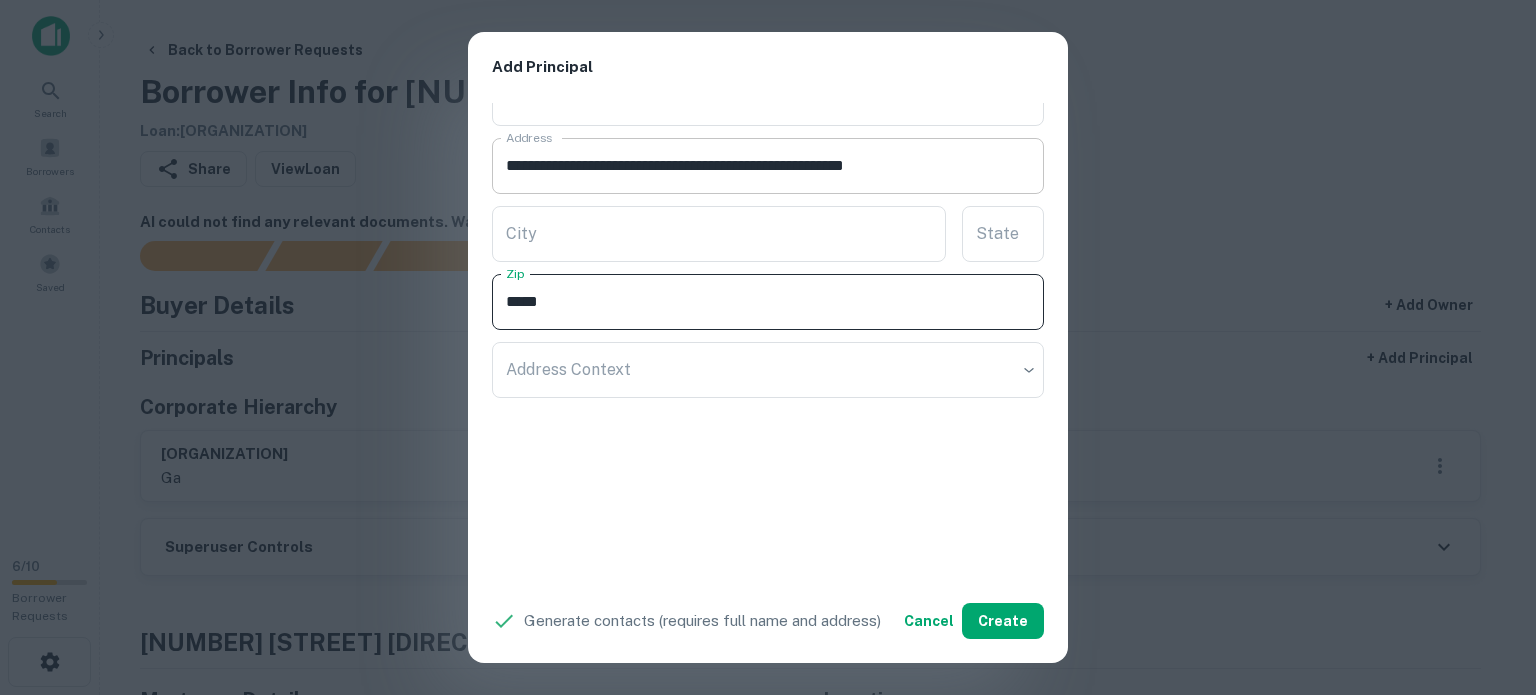 type on "*****" 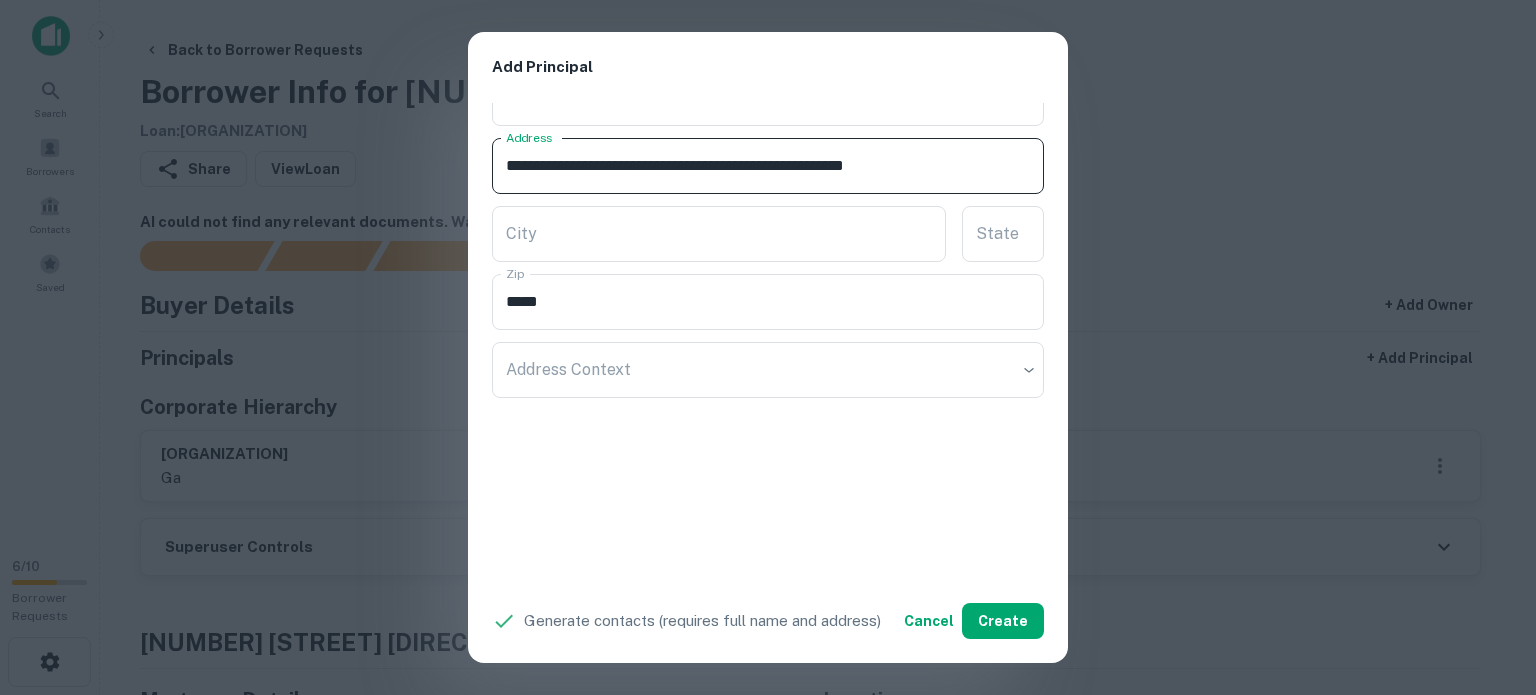 drag, startPoint x: 910, startPoint y: 157, endPoint x: 927, endPoint y: 168, distance: 20.248457 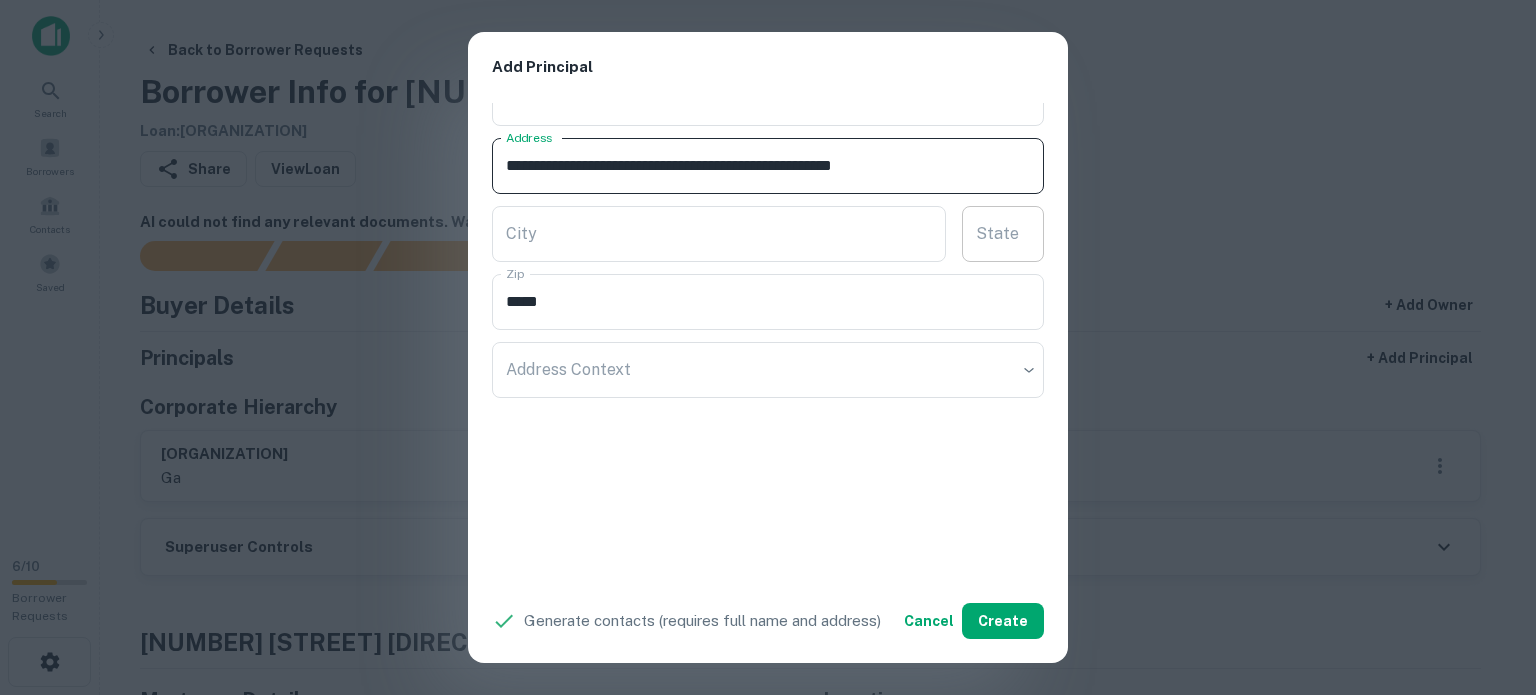 type on "**********" 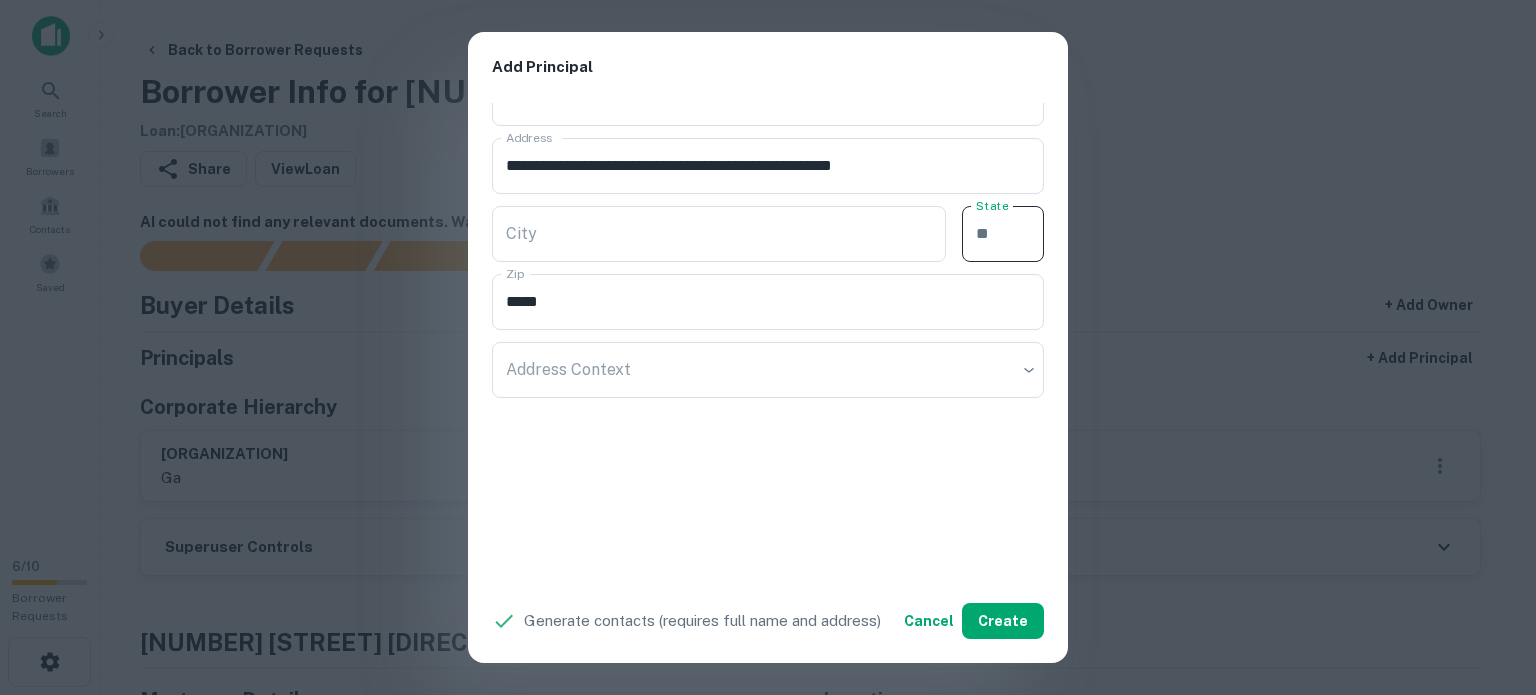 click on "State" at bounding box center (1003, 234) 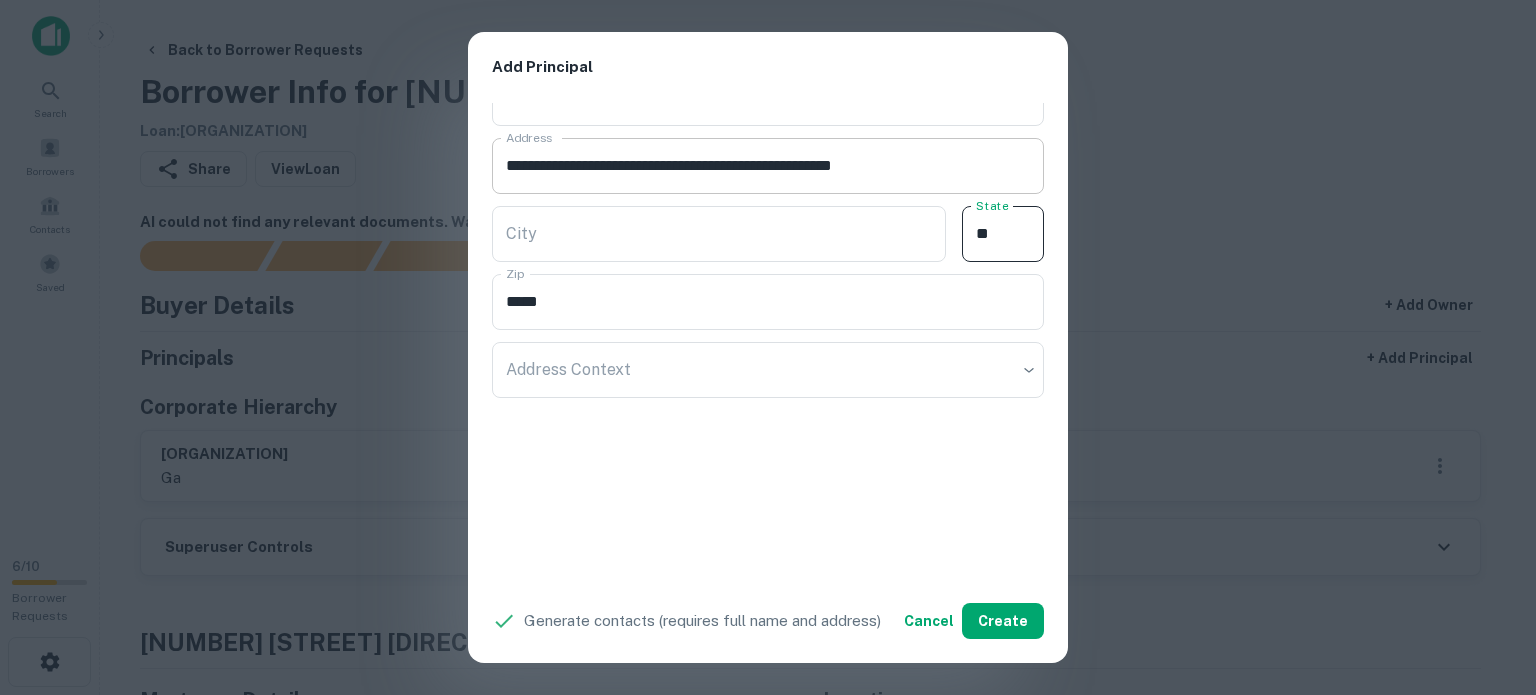 type on "**" 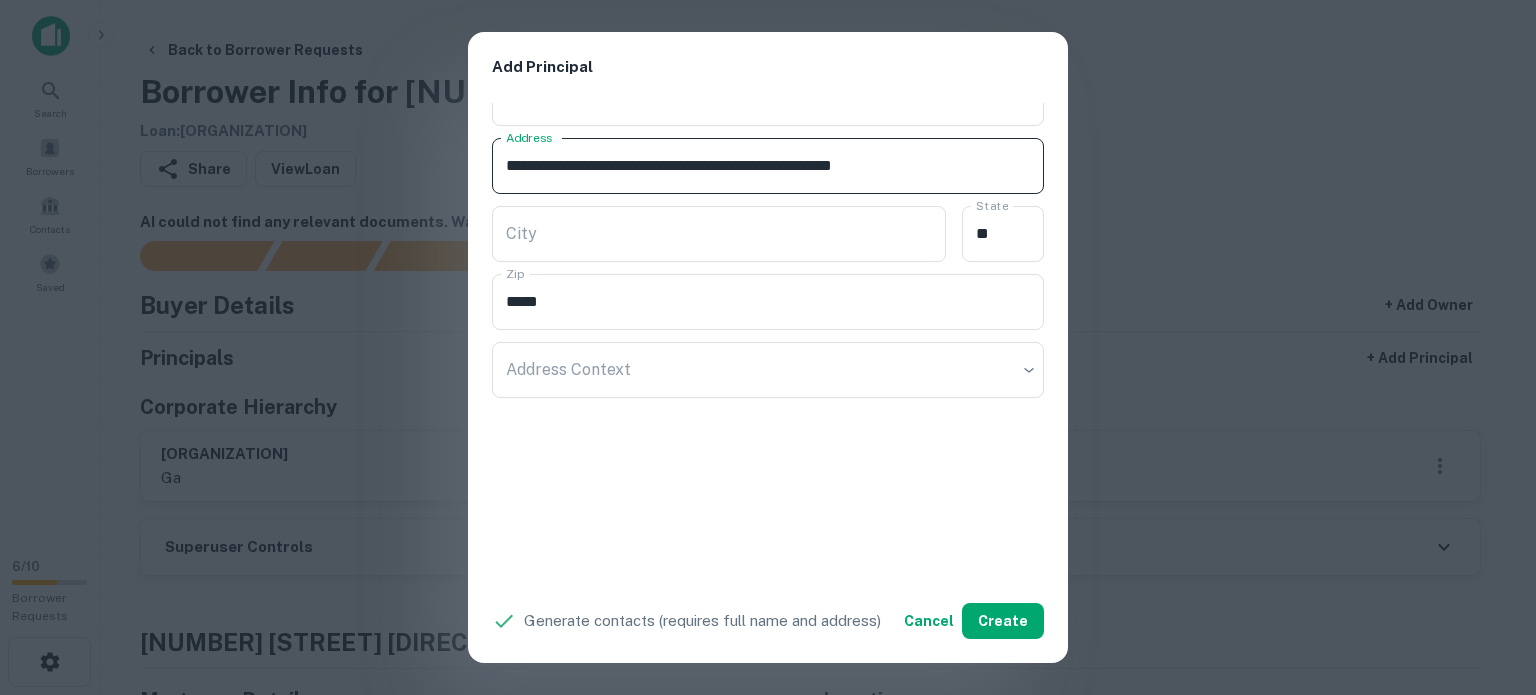 drag, startPoint x: 823, startPoint y: 158, endPoint x: 898, endPoint y: 172, distance: 76.29548 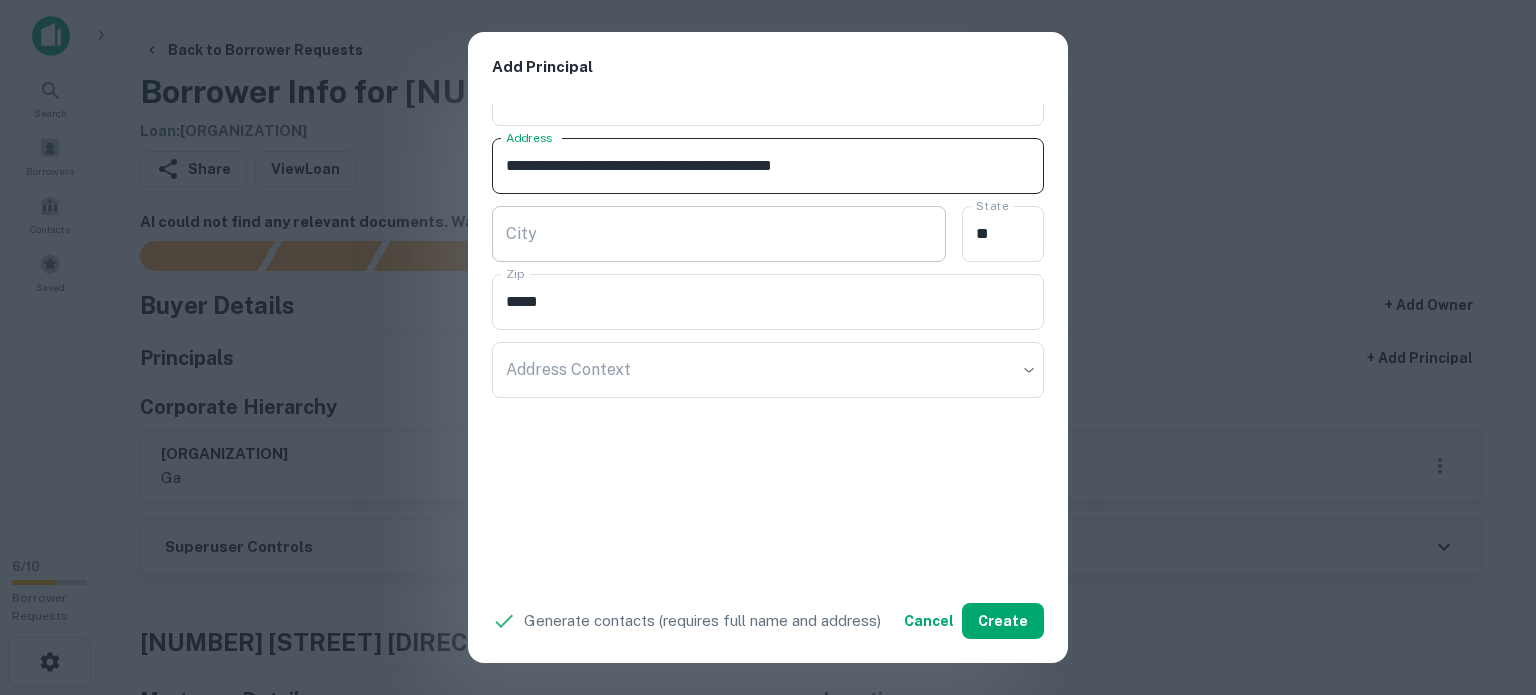 type on "**********" 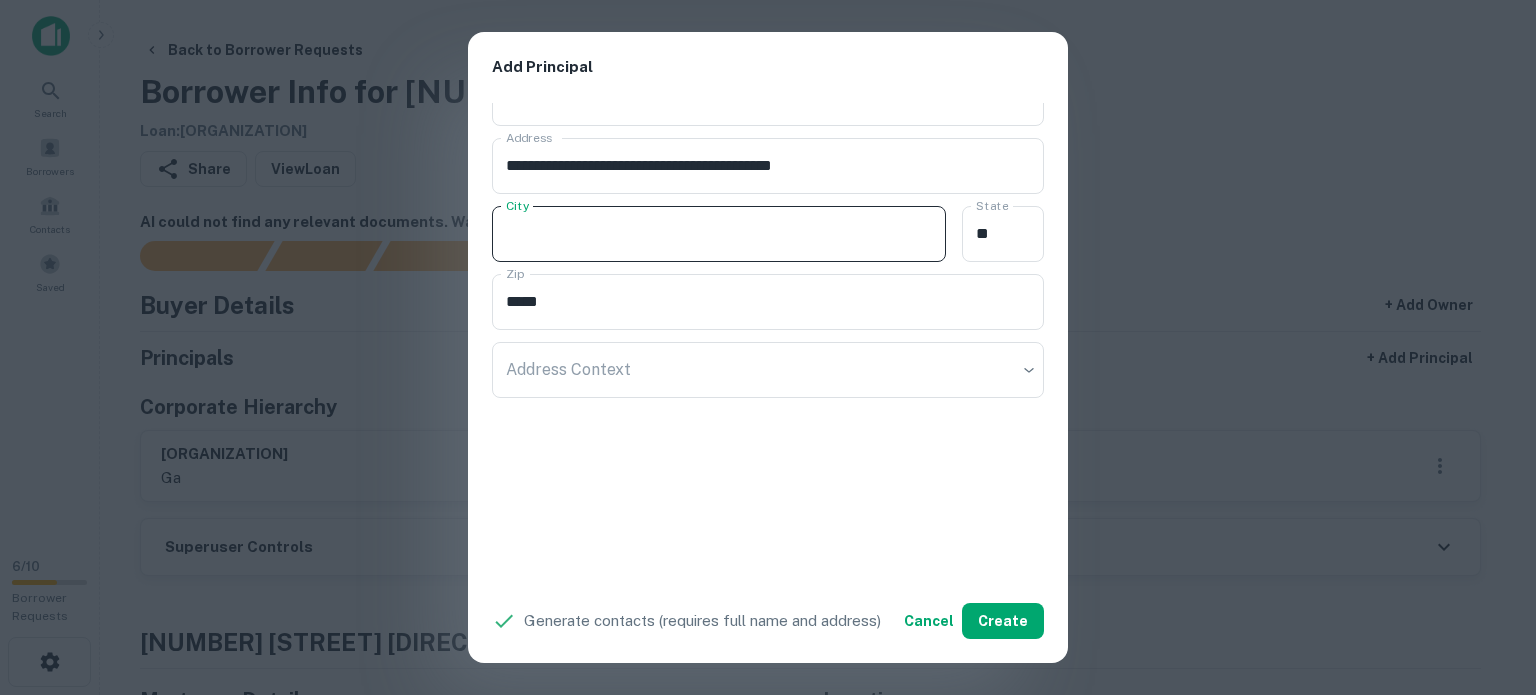 paste on "*********" 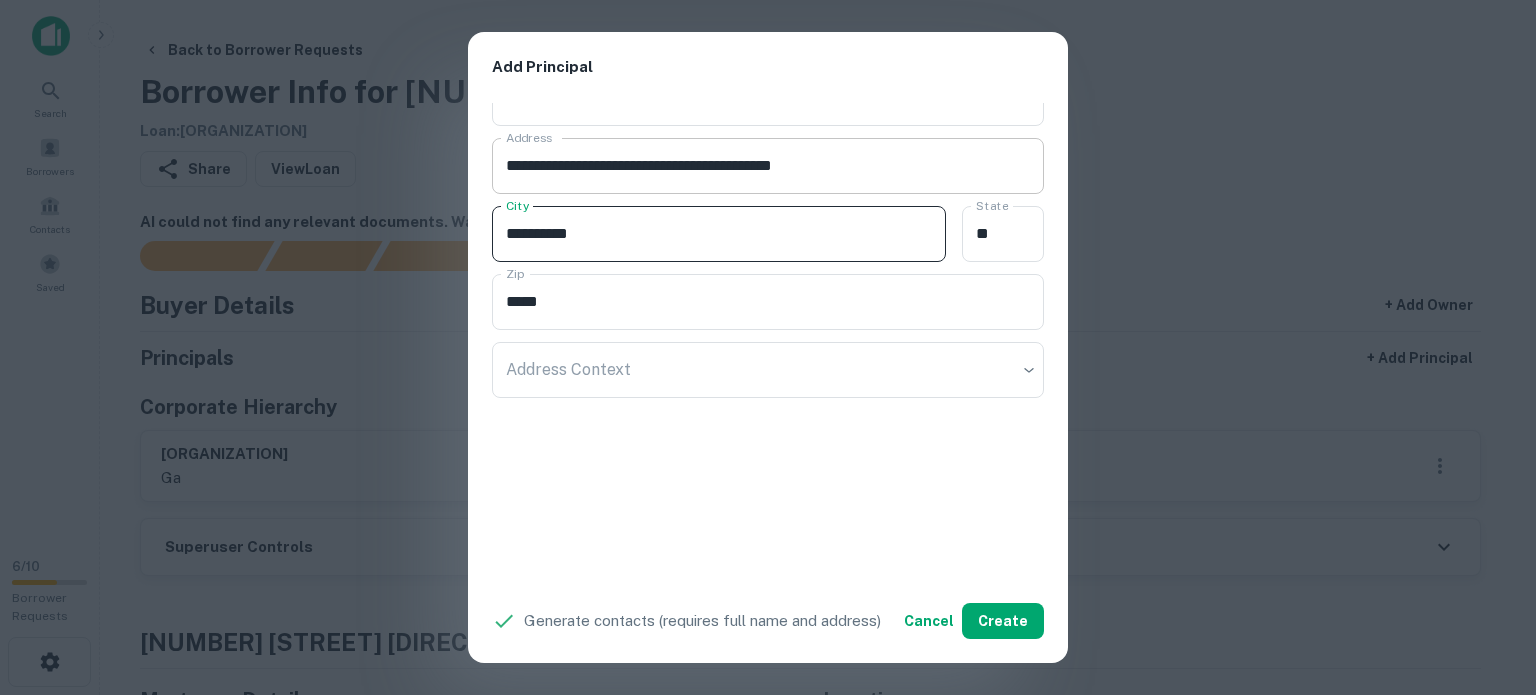 type on "*********" 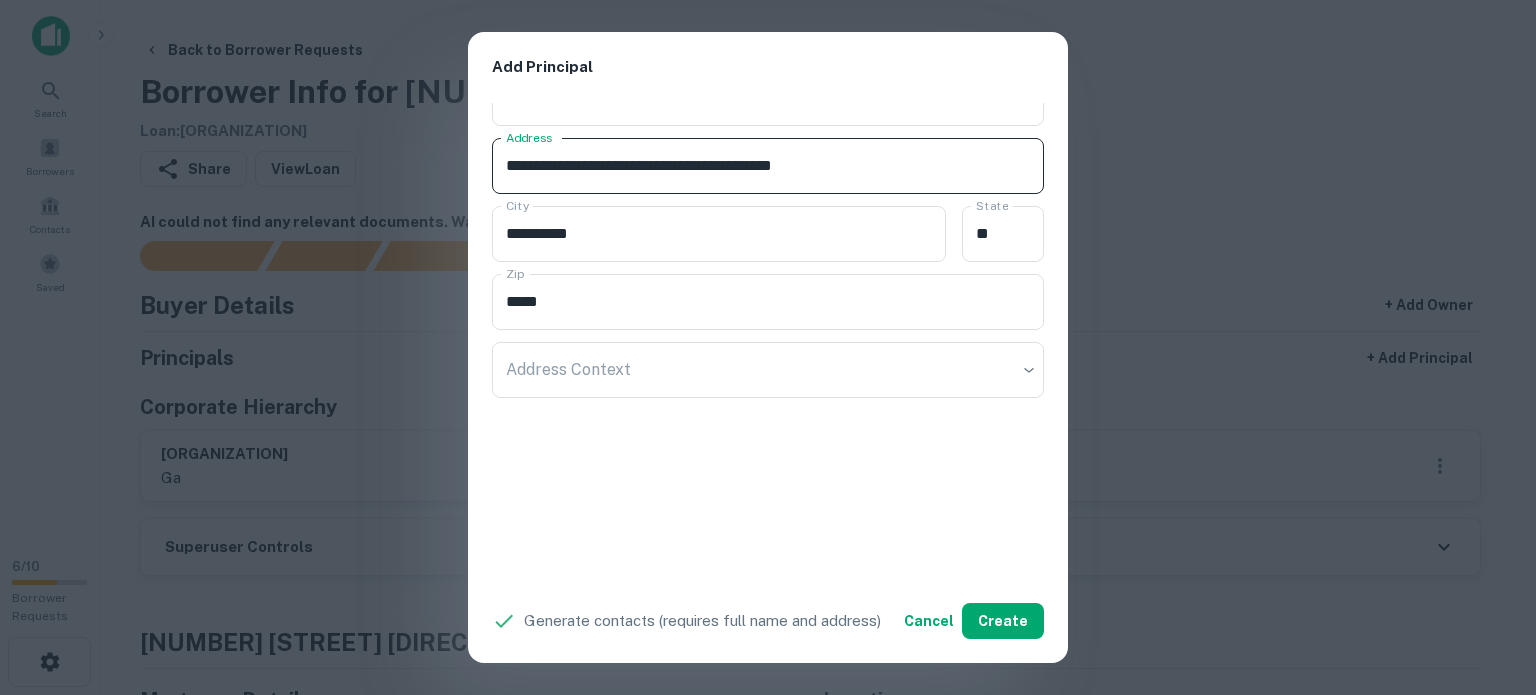 drag, startPoint x: 820, startPoint y: 162, endPoint x: 876, endPoint y: 159, distance: 56.0803 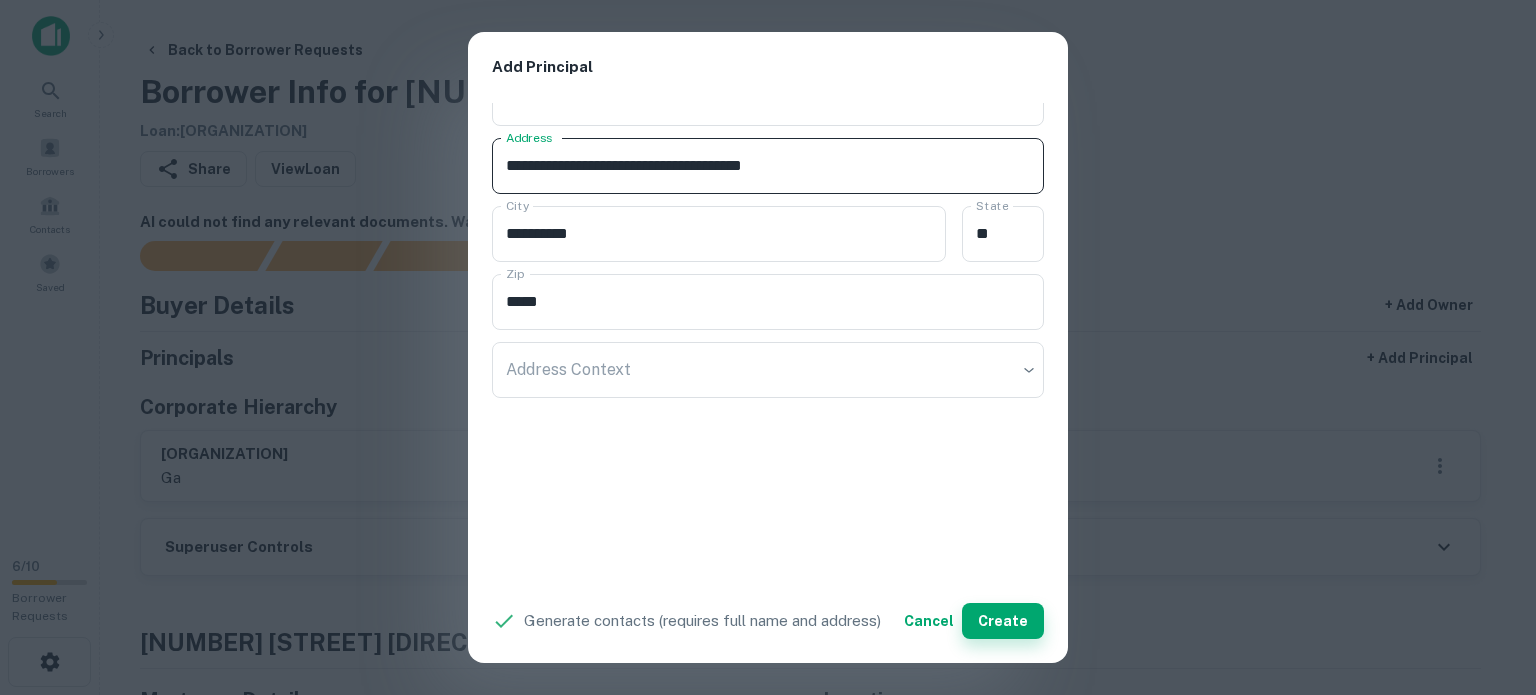 type on "**********" 